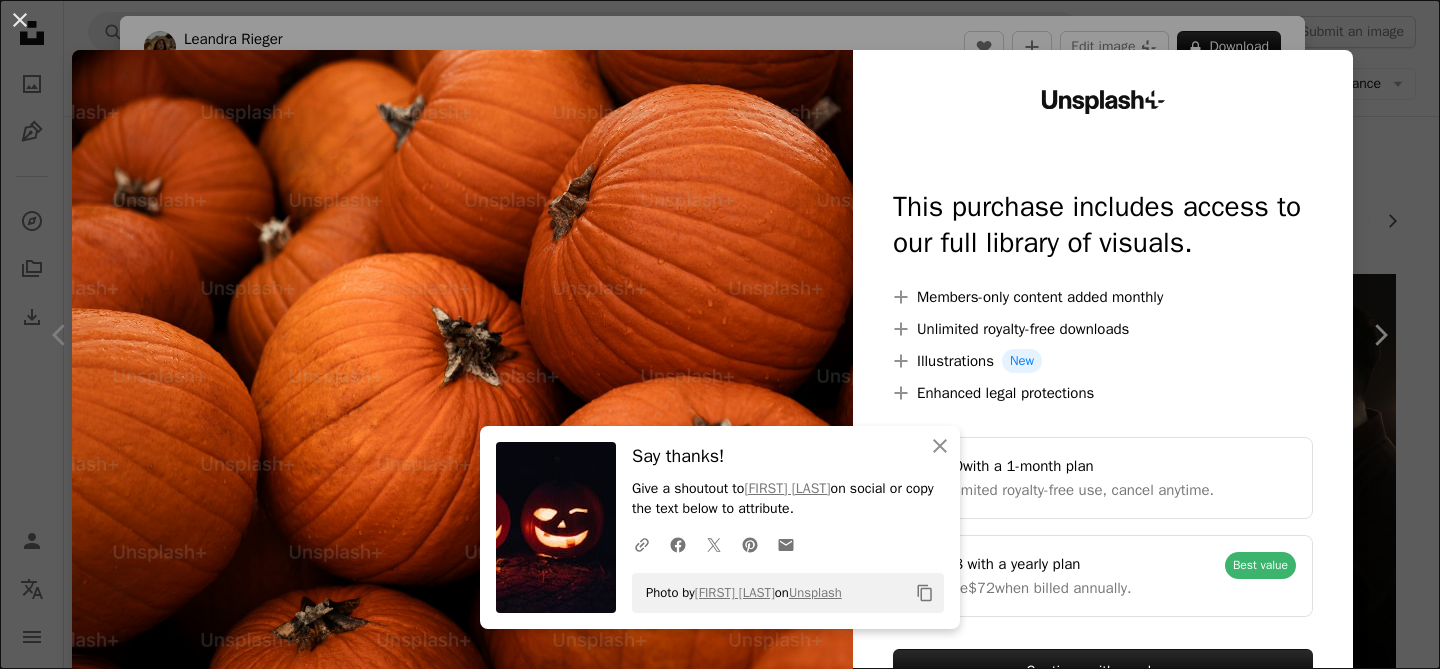 scroll, scrollTop: 791, scrollLeft: 0, axis: vertical 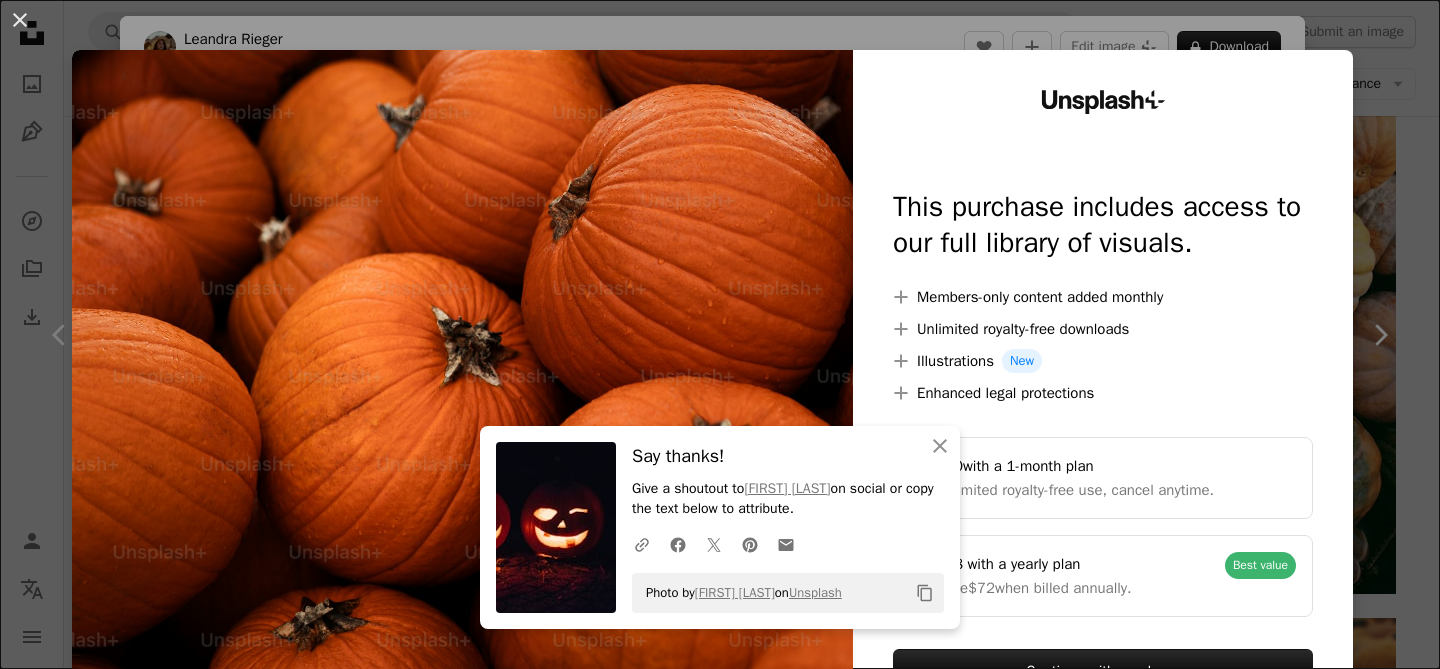 click on "An X shape An X shape Close Say thanks! Give a shoutout to [NAME] on social or copy the text below to attribute. A URL sharing icon (chains) Facebook icon X (formerly Twitter) icon Pinterest icon An envelope Photo by [NAME] on Unsplash Copy content Unsplash+ This purchase includes access to our full library of visuals. A plus sign Members-only content added monthly A plus sign Unlimited royalty-free downloads A plus sign Illustrations New A plus sign Enhanced legal protections $10 with a 1-month plan Unlimited royalty-free use, cancel anytime. $48 with a yearly plan Save $72 when billed annually. Best value Continue with purchase Taxes where applicable. Renews automatically. Cancel anytime." at bounding box center (720, 334) 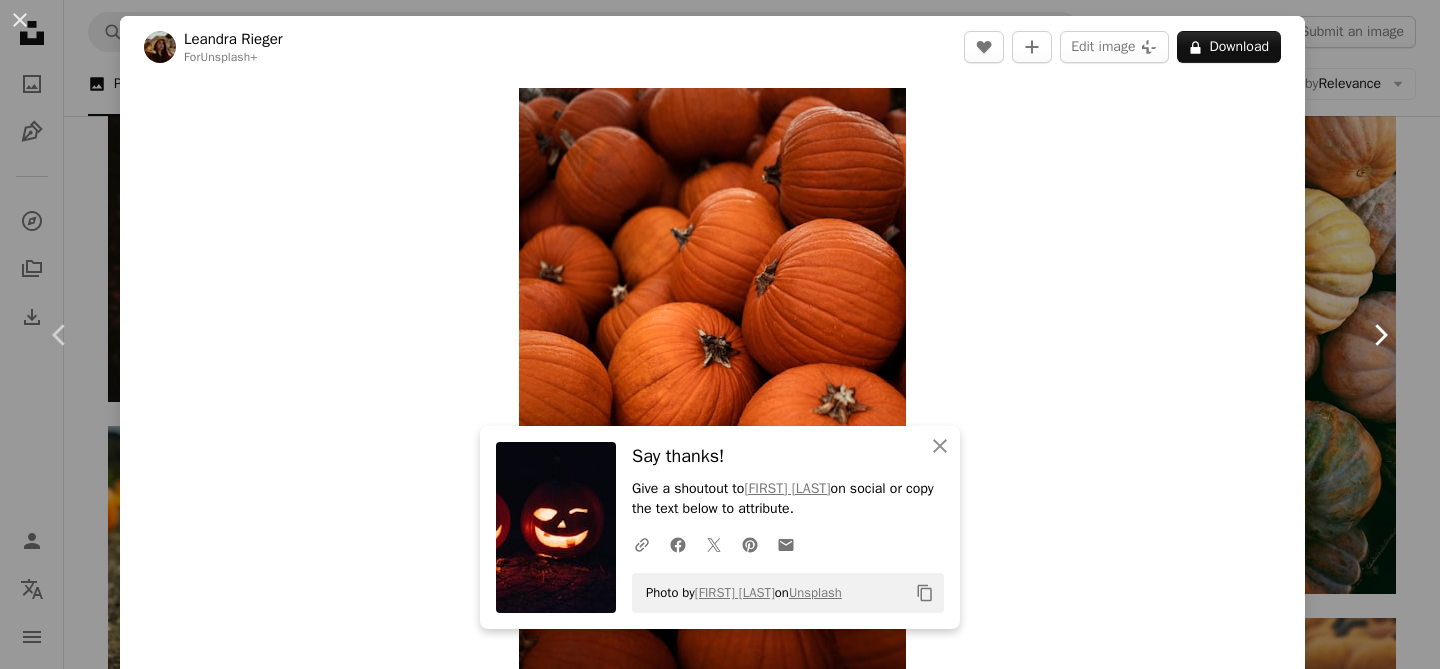 click on "Chevron right" at bounding box center [1380, 335] 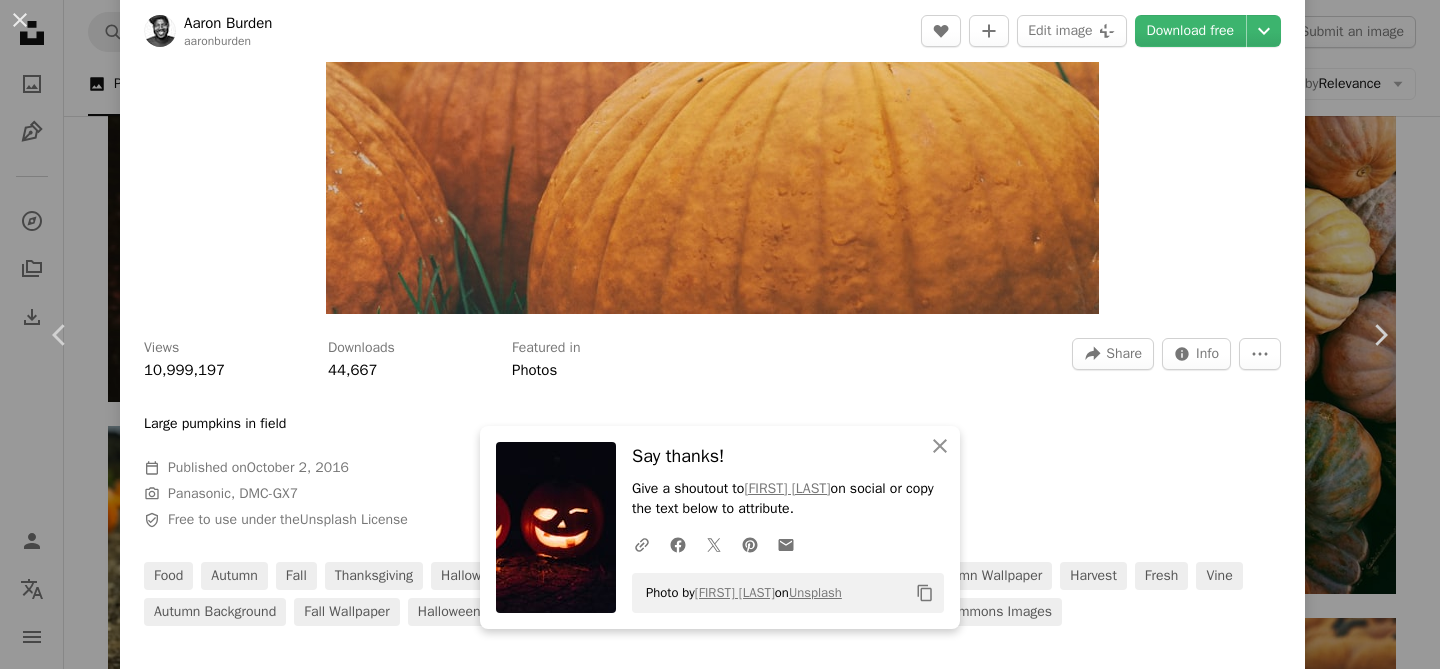 scroll, scrollTop: 360, scrollLeft: 0, axis: vertical 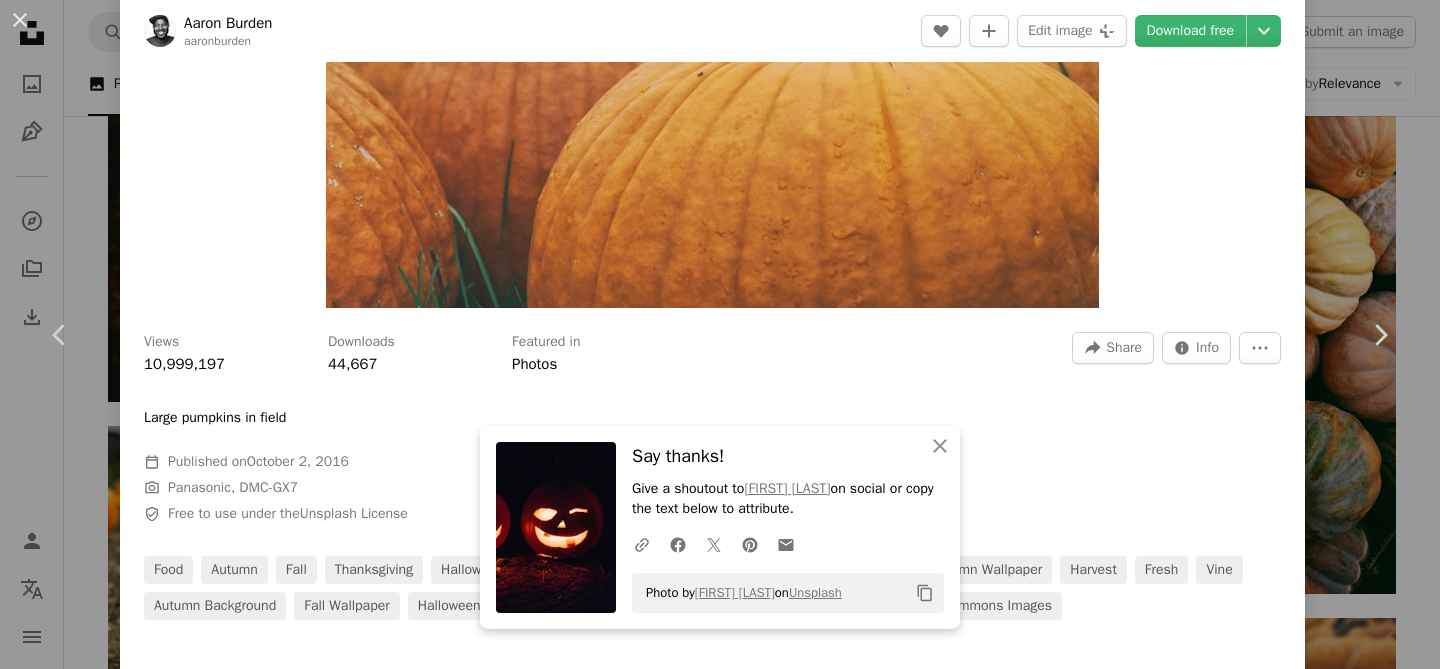 click on "An X shape Chevron left Chevron right An X shape Close Say thanks! Give a shoutout to [NAME] on social or copy the text below to attribute. A URL sharing icon (chains) Facebook icon X (formerly Twitter) icon Pinterest icon An envelope Photo by [NAME] on Unsplash Copy content [NAME] [NAME] A heart A plus sign Edit image Plus sign for Unsplash+ Download free Chevron down Zoom in Views 10,999,197 Downloads 44,667 Featured in Photos A forward-right arrow Share Info icon Info More Actions Large pumpkins in field Calendar outlined Published on October 2, 2016 Camera Panasonic, DMC-GX7 Safety Free to use under the Unsplash License food autumn fall thanksgiving halloween orange agriculture yellow vegetable pumpkin autumn wallpaper harvest fresh vine autumn background fall wallpaper halloween background pumpkin patch stem fall background Creative Commons images Browse premium related images on iStock | Save 20% with code UNSPLASH20 View more on iStock ↗ A heart For" at bounding box center [720, 334] 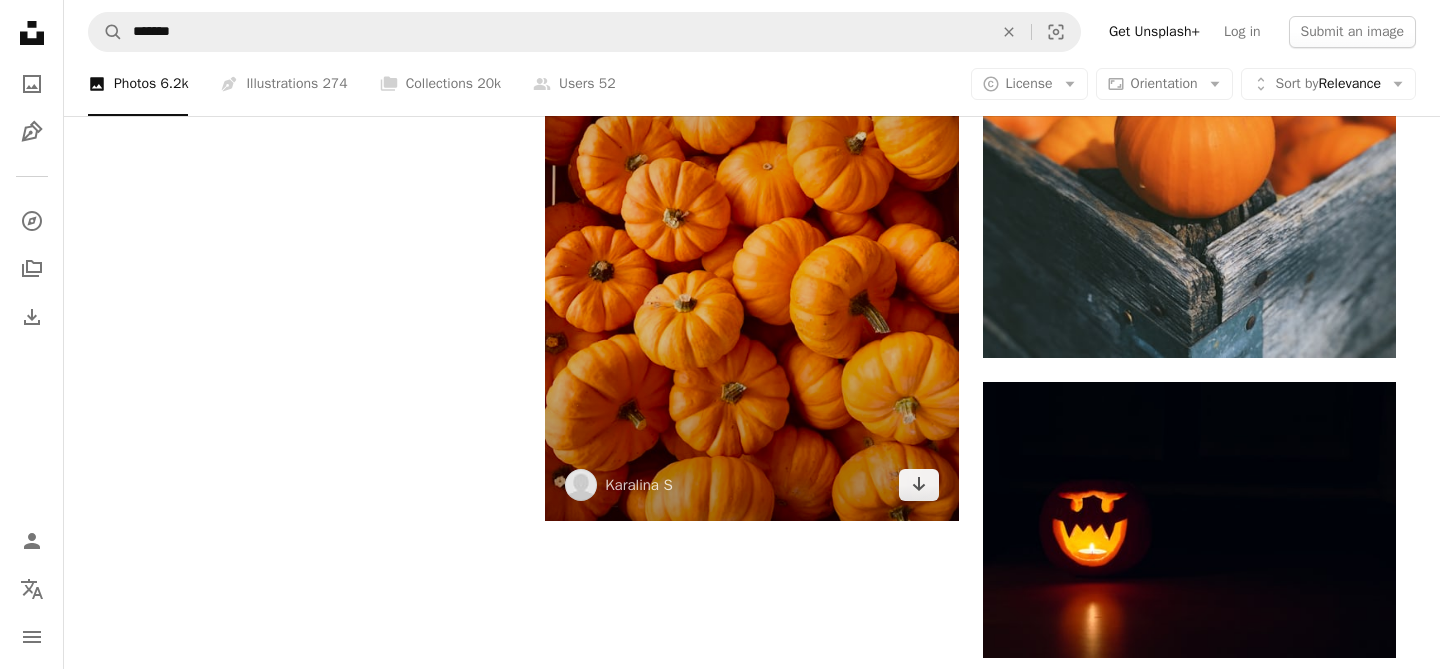scroll, scrollTop: 3138, scrollLeft: 0, axis: vertical 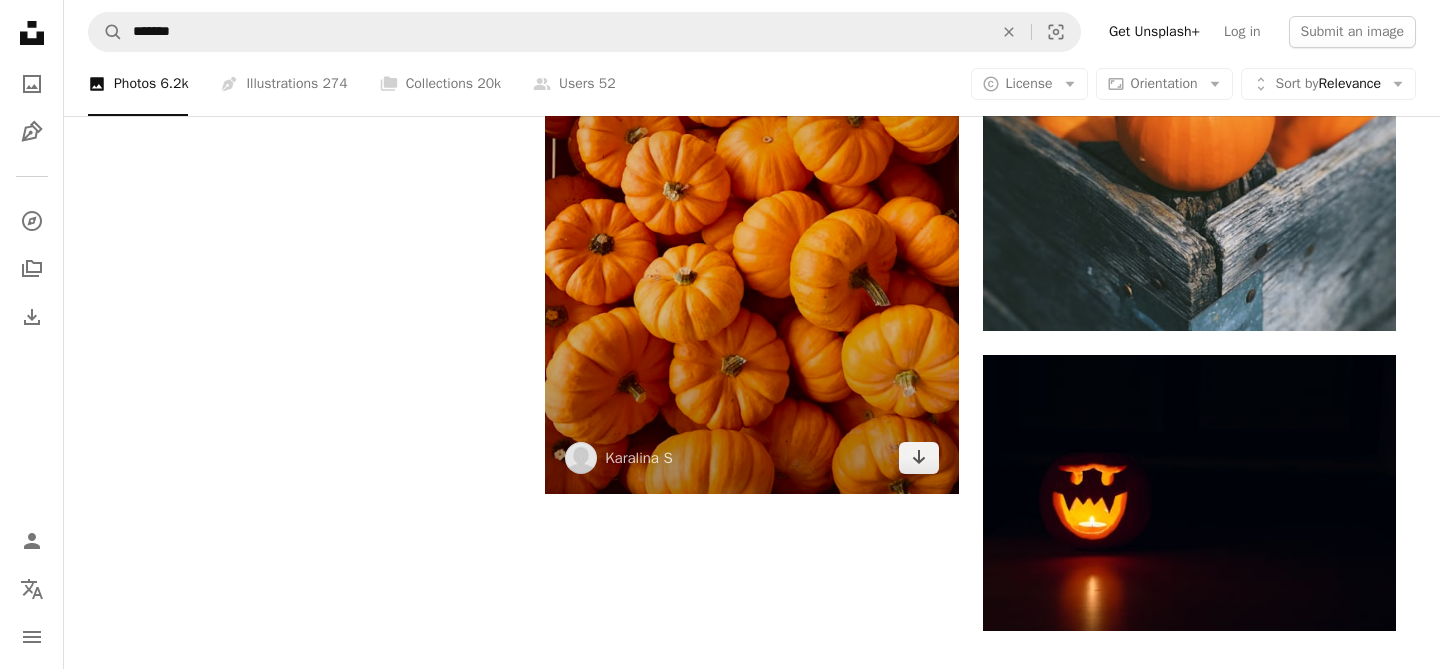 click at bounding box center (751, 218) 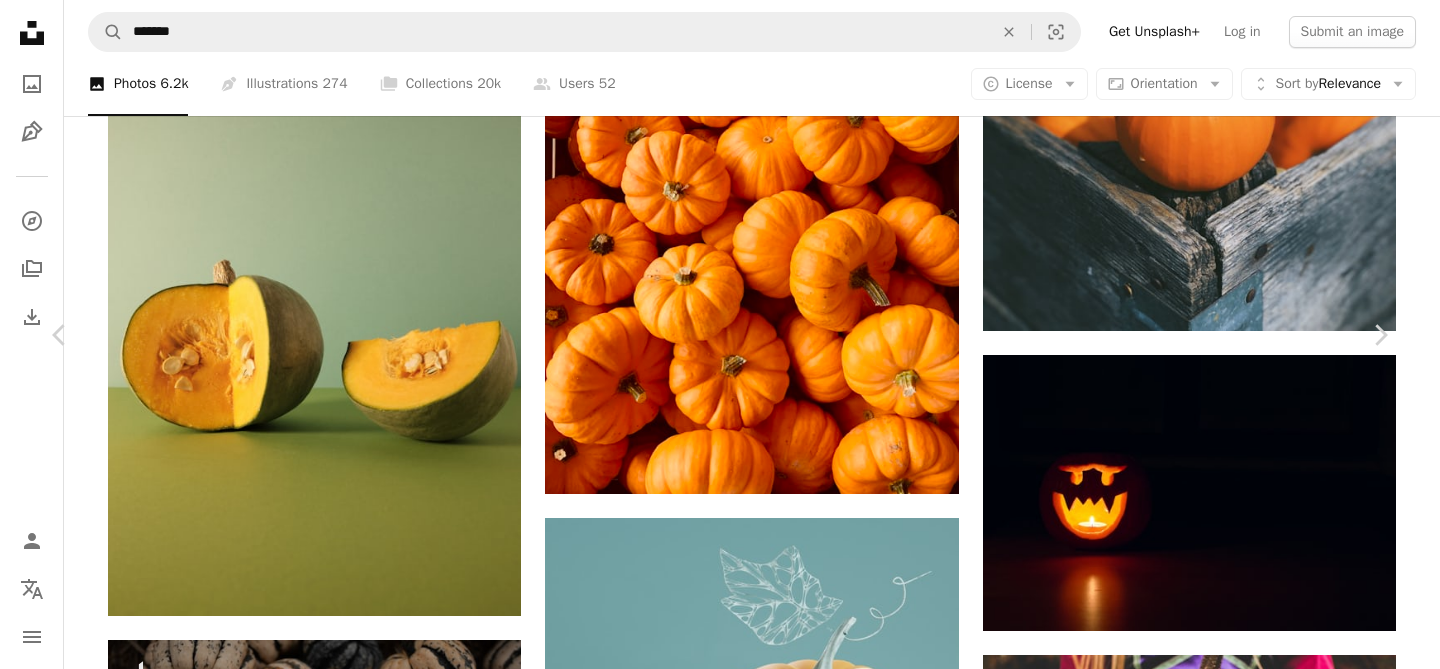click on "Download free" at bounding box center (1191, 4761) 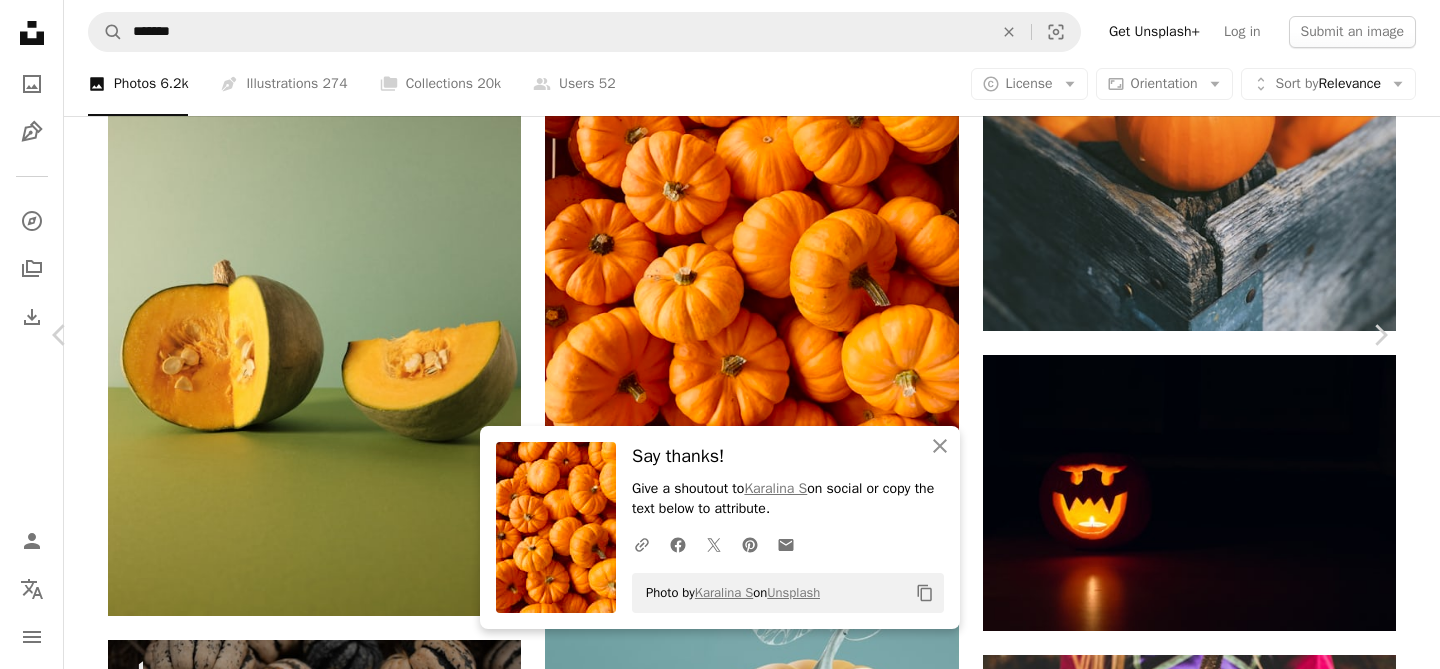 click on "An X shape Chevron left Chevron right An X shape Close Say thanks! Give a shoutout to [NAME] on social or copy the text below to attribute. A URL sharing icon (chains) Facebook icon X (formerly Twitter) icon Pinterest icon An envelope Photo by [NAME] on Unsplash Copy content [NAME] [NAME] A heart A plus sign Edit image Plus sign for Unsplash+ Download free Chevron down Zoom in Views 11,564,080 Downloads 63,598 A forward-right arrow Share Info icon Info More Actions Calendar outlined Published on October 9, 2019 Camera Apple, iPhone XS Max Safety Free to use under the Unsplash License food plant autumn fall fruit orange vegetable pumpkin produce squash citrus fruit HD Wallpapers Browse premium related images on iStock | Save 20% with code UNSPLASH20 View more on iStock ↗ Related images A heart A plus sign [NAME] Arrow pointing down A heart A plus sign [NAME] Available for hire A checkmark inside of a circle Arrow pointing down Plus sign for Unsplash+ For" at bounding box center (720, 5048) 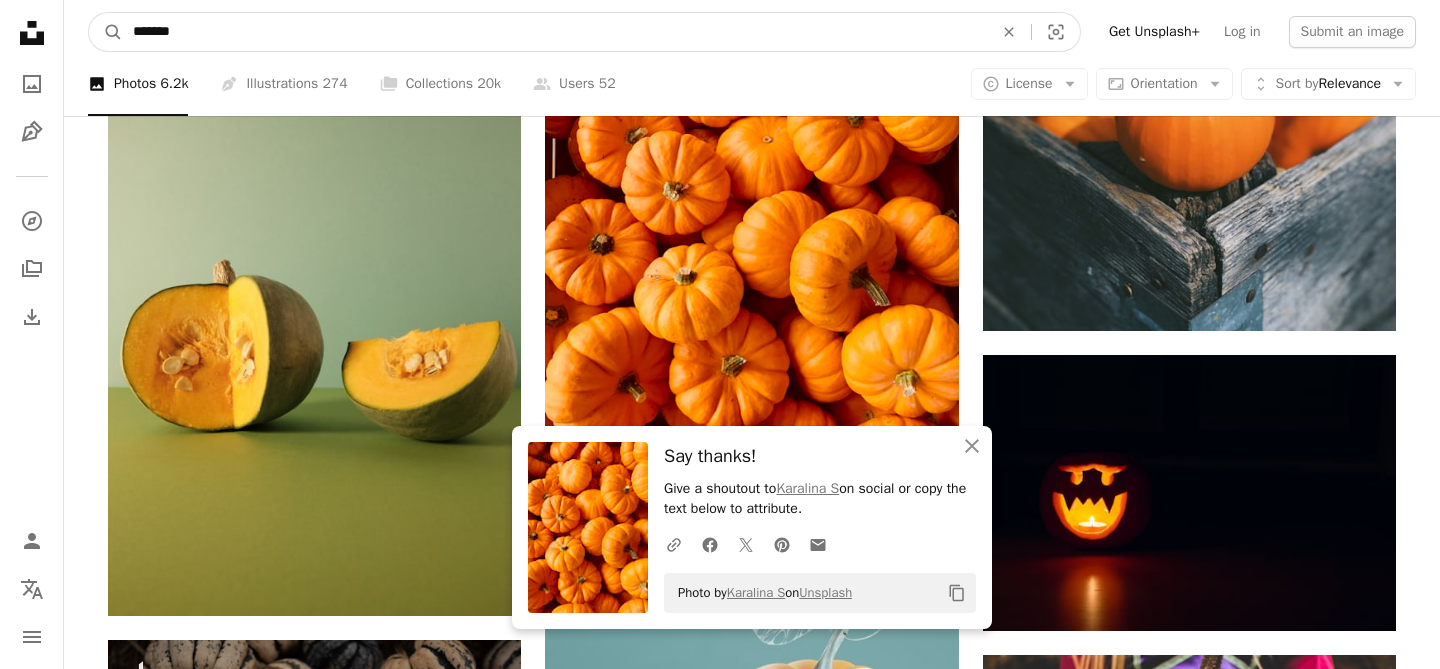 click on "*******" at bounding box center (555, 32) 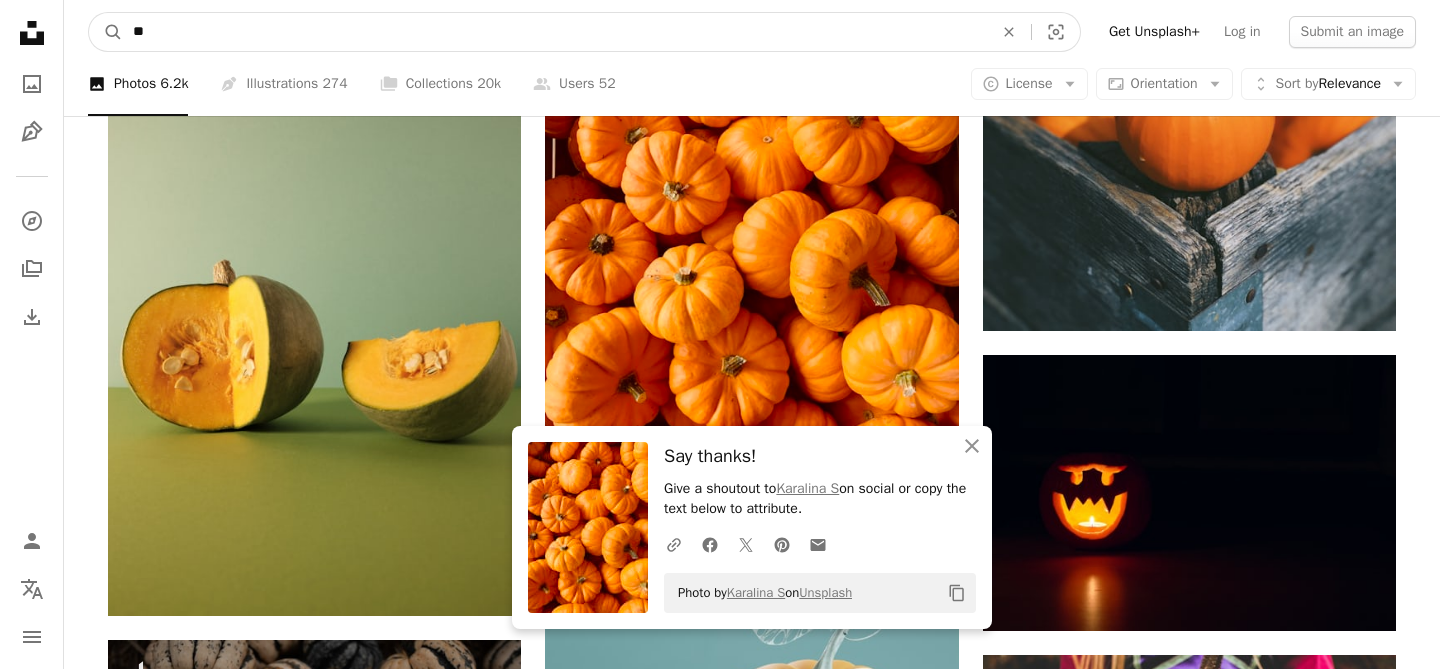 type on "*" 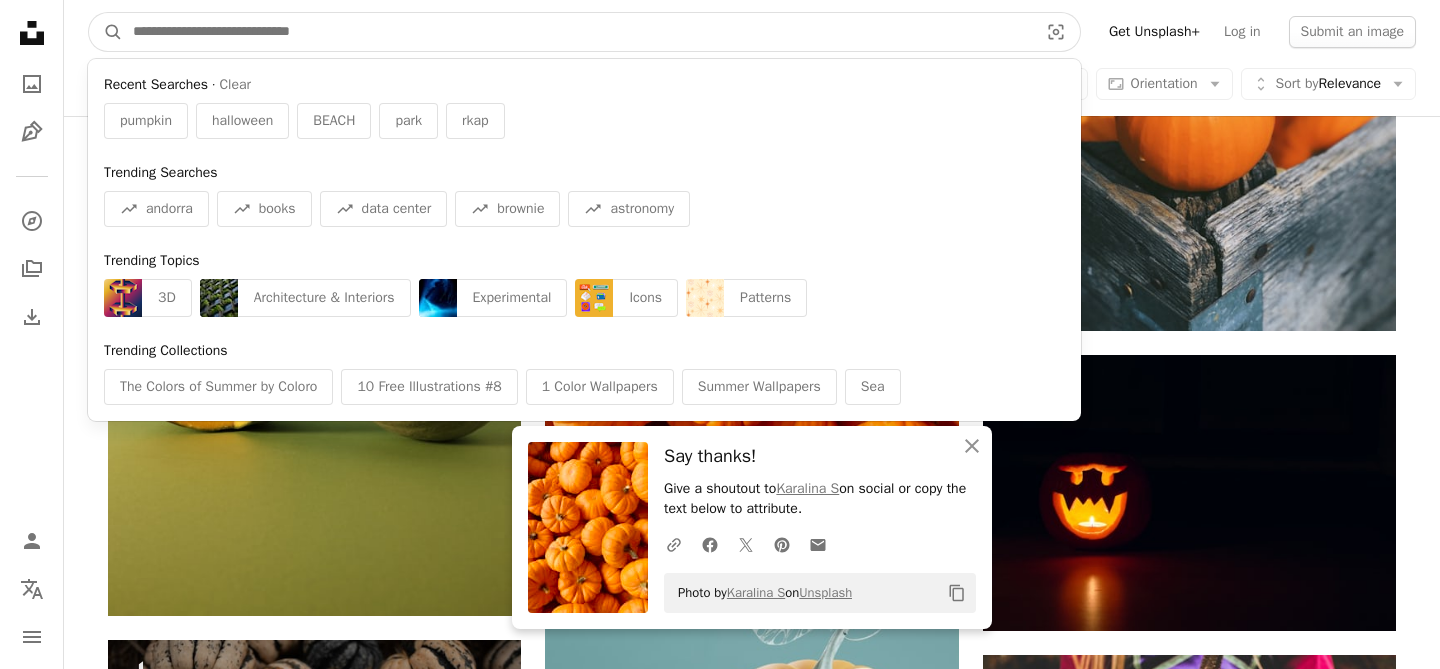 type on "*" 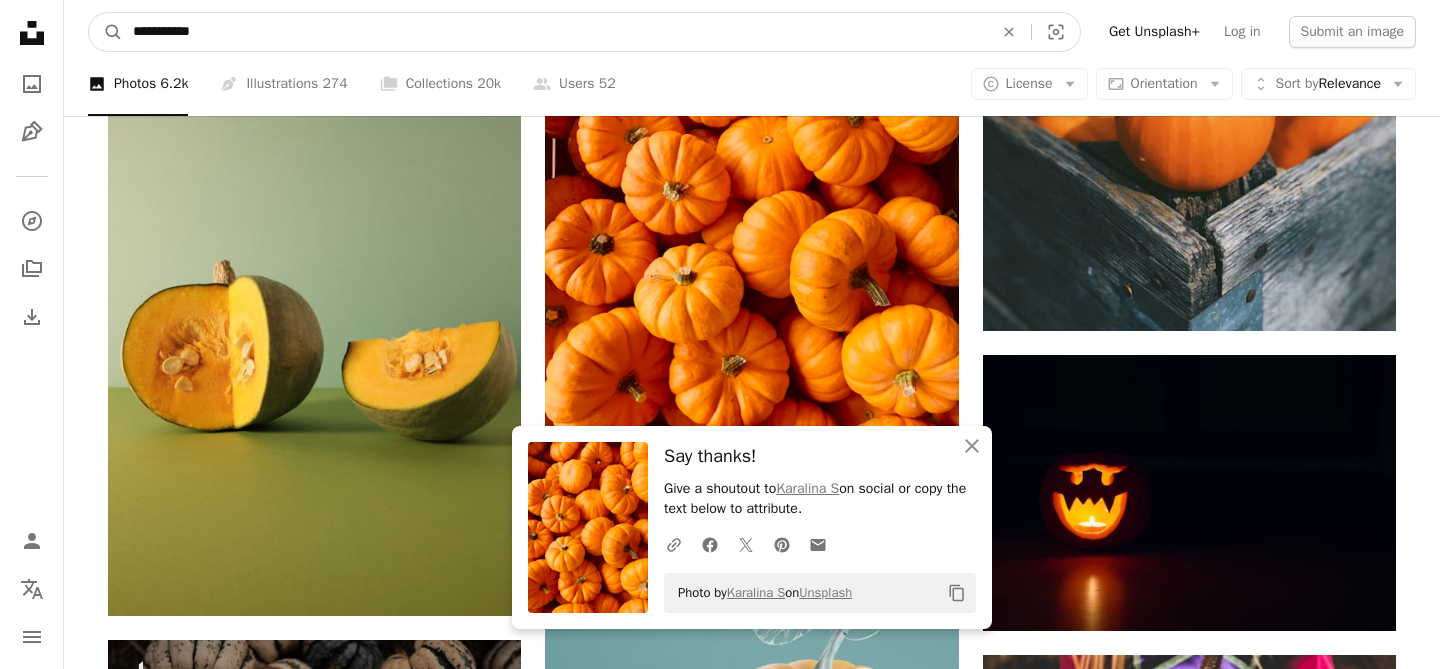 type on "**********" 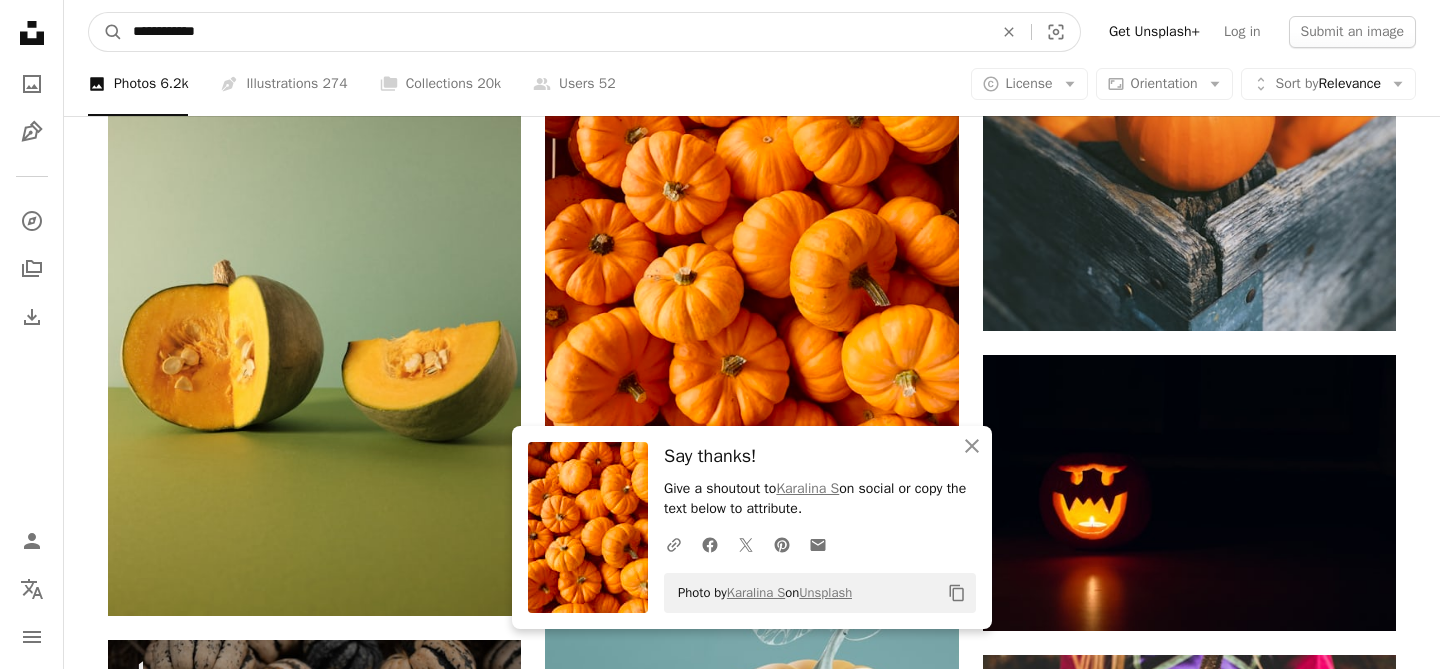 click on "A magnifying glass" at bounding box center (106, 32) 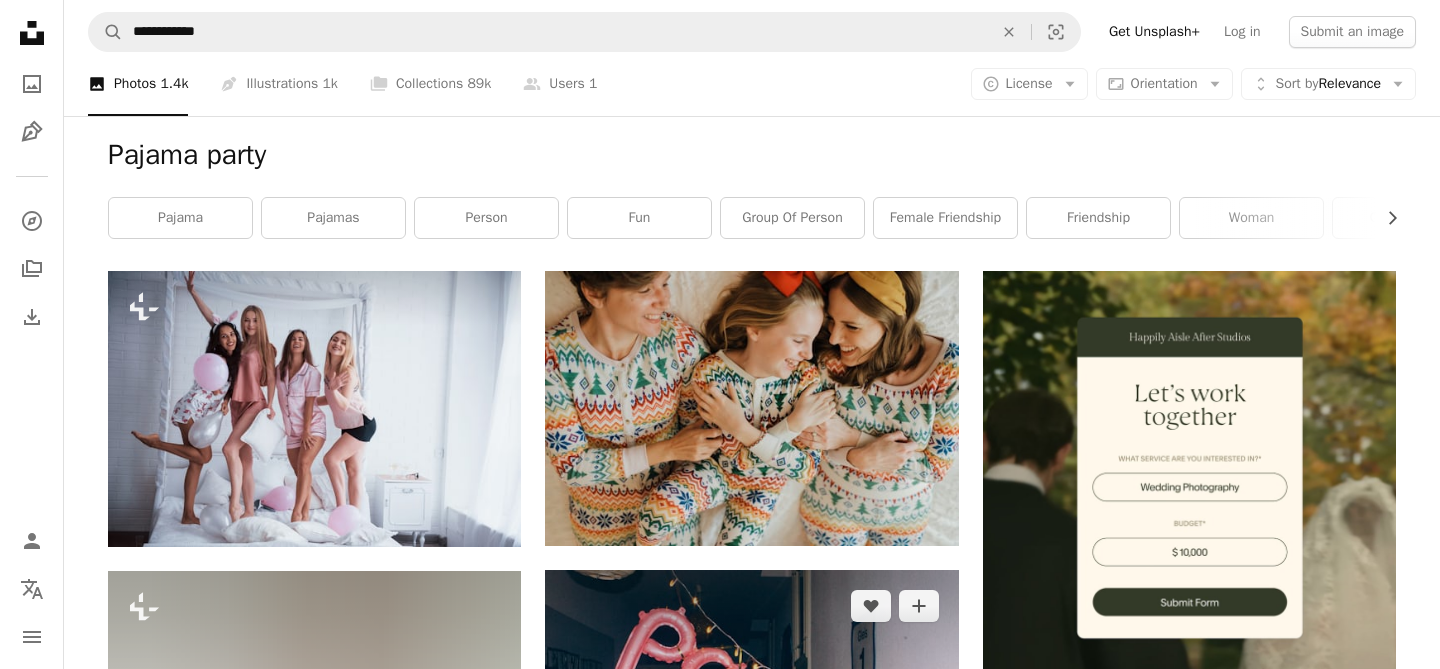 scroll, scrollTop: 0, scrollLeft: 0, axis: both 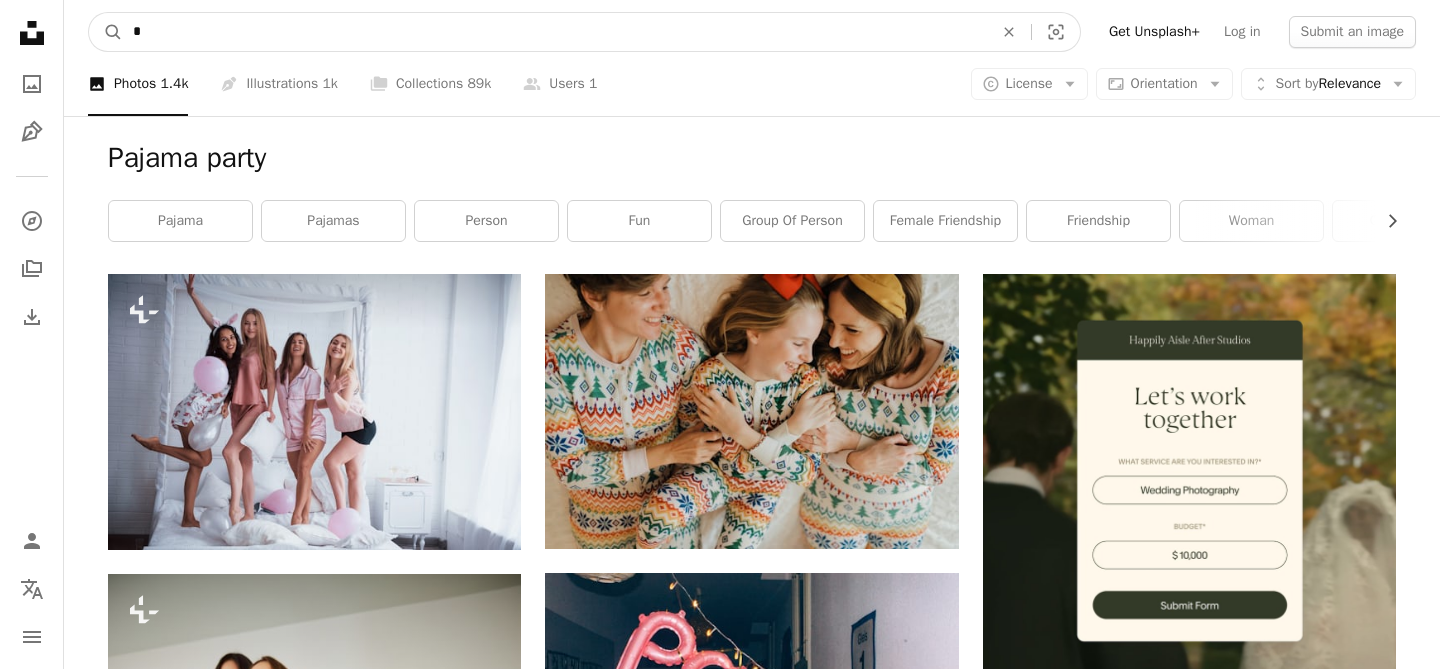 drag, startPoint x: 239, startPoint y: 23, endPoint x: 16, endPoint y: -2, distance: 224.39697 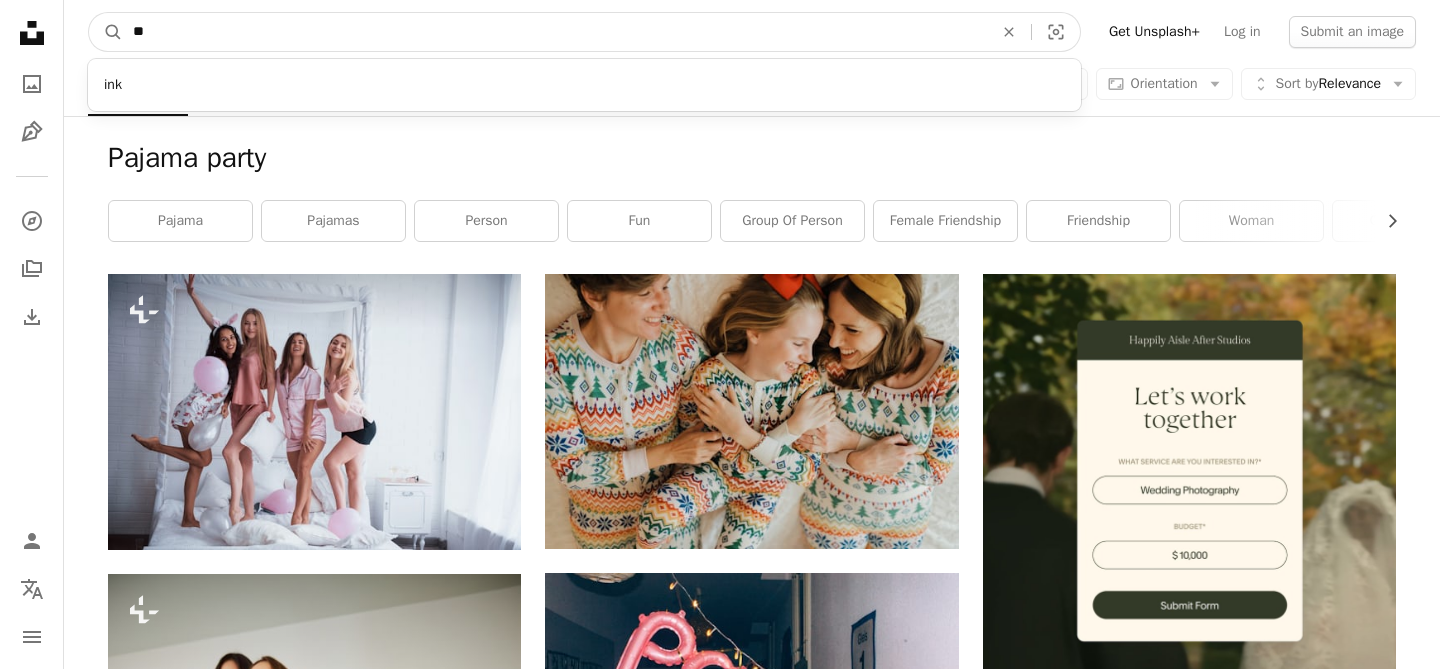 type on "*" 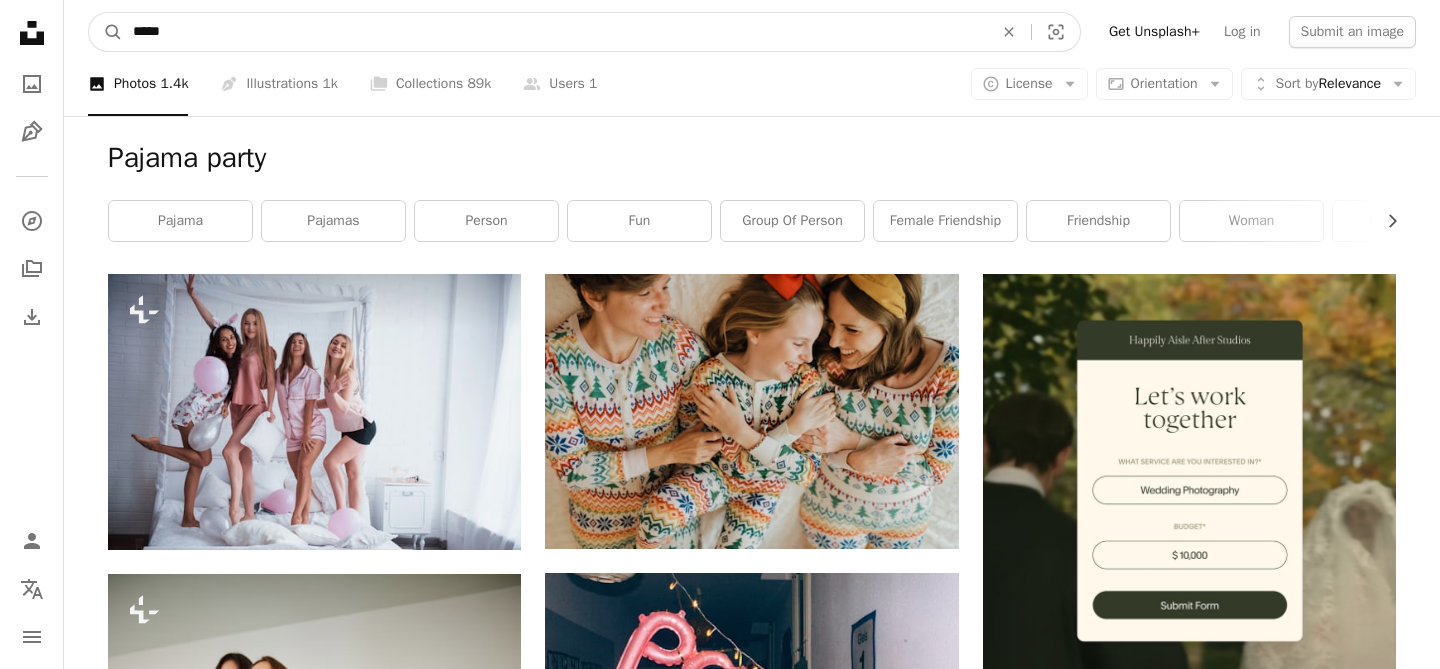 type on "******" 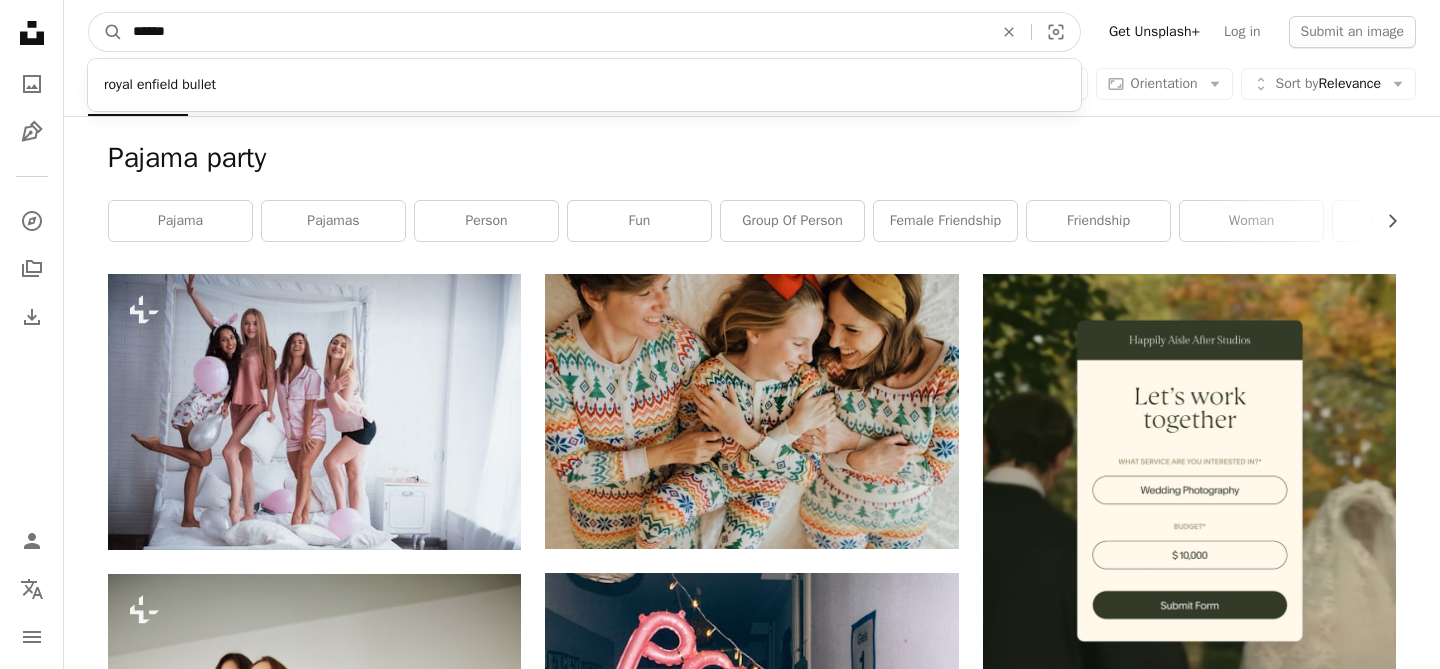 click on "A magnifying glass" at bounding box center [106, 32] 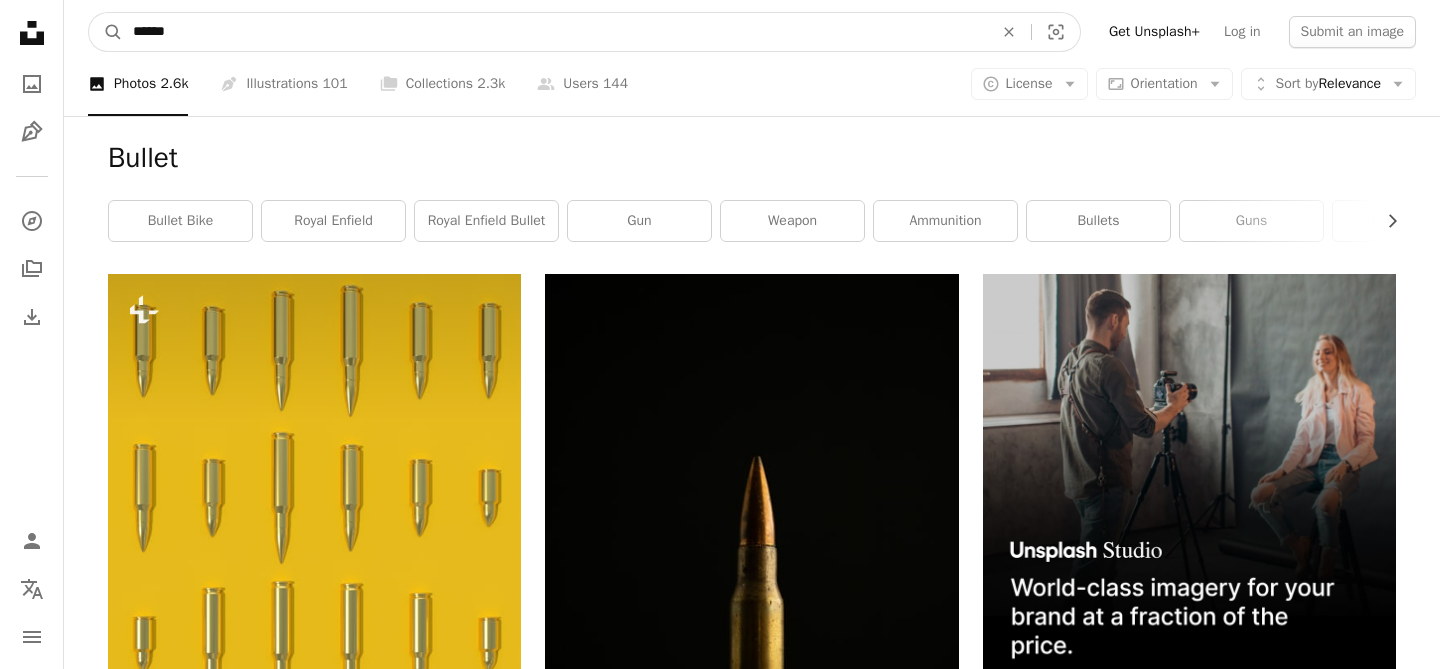 click on "******" at bounding box center [555, 32] 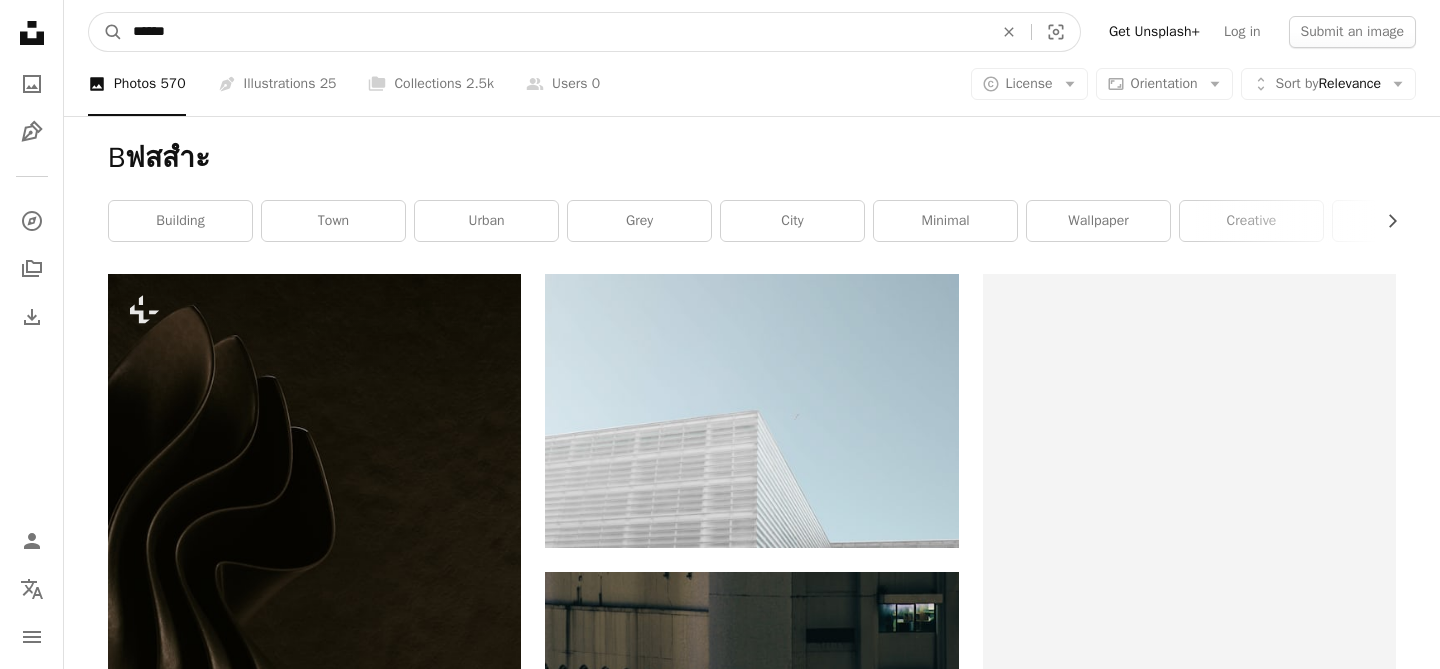 click on "******" at bounding box center [555, 32] 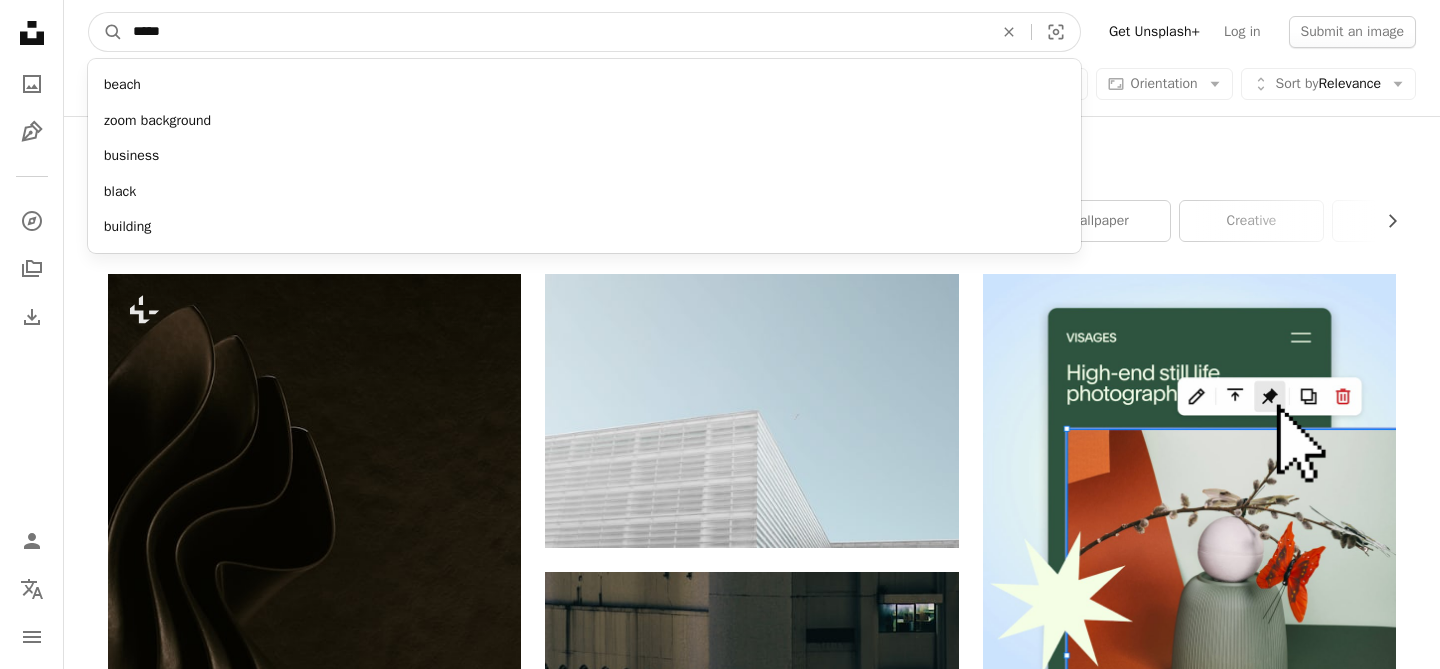 type on "******" 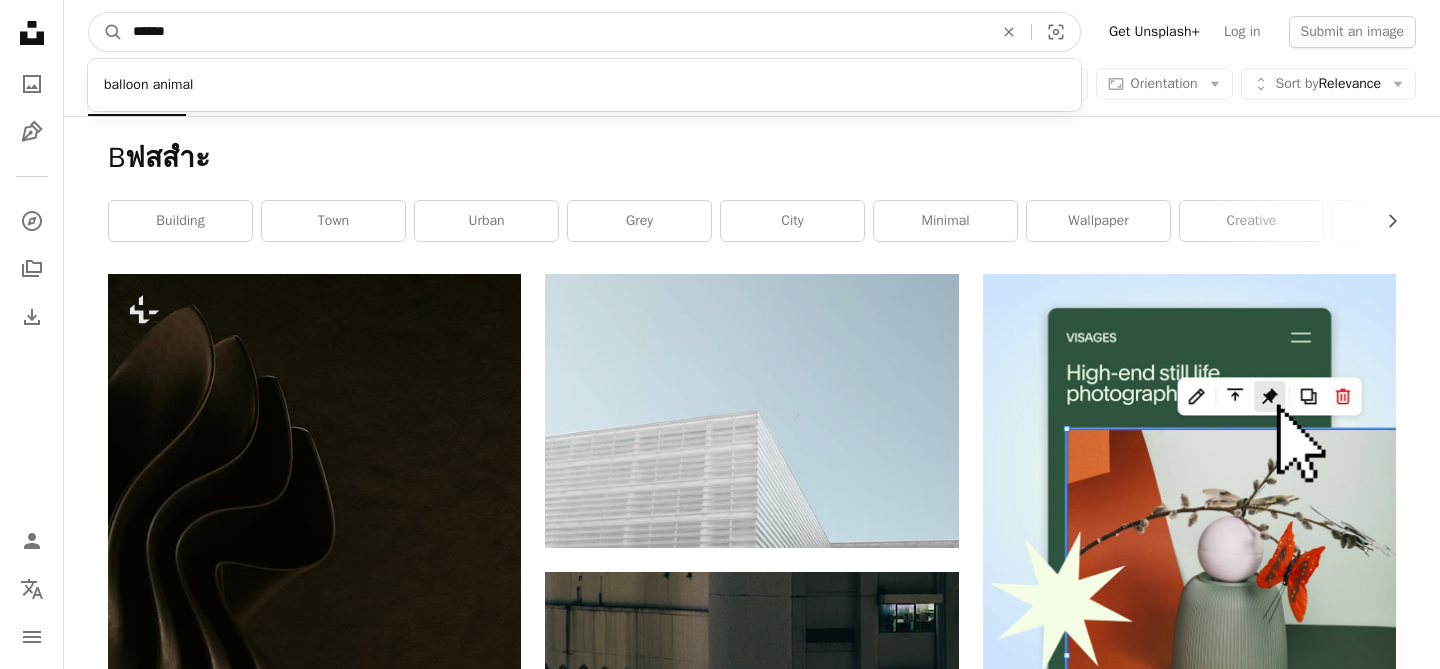 click on "A magnifying glass" at bounding box center [106, 32] 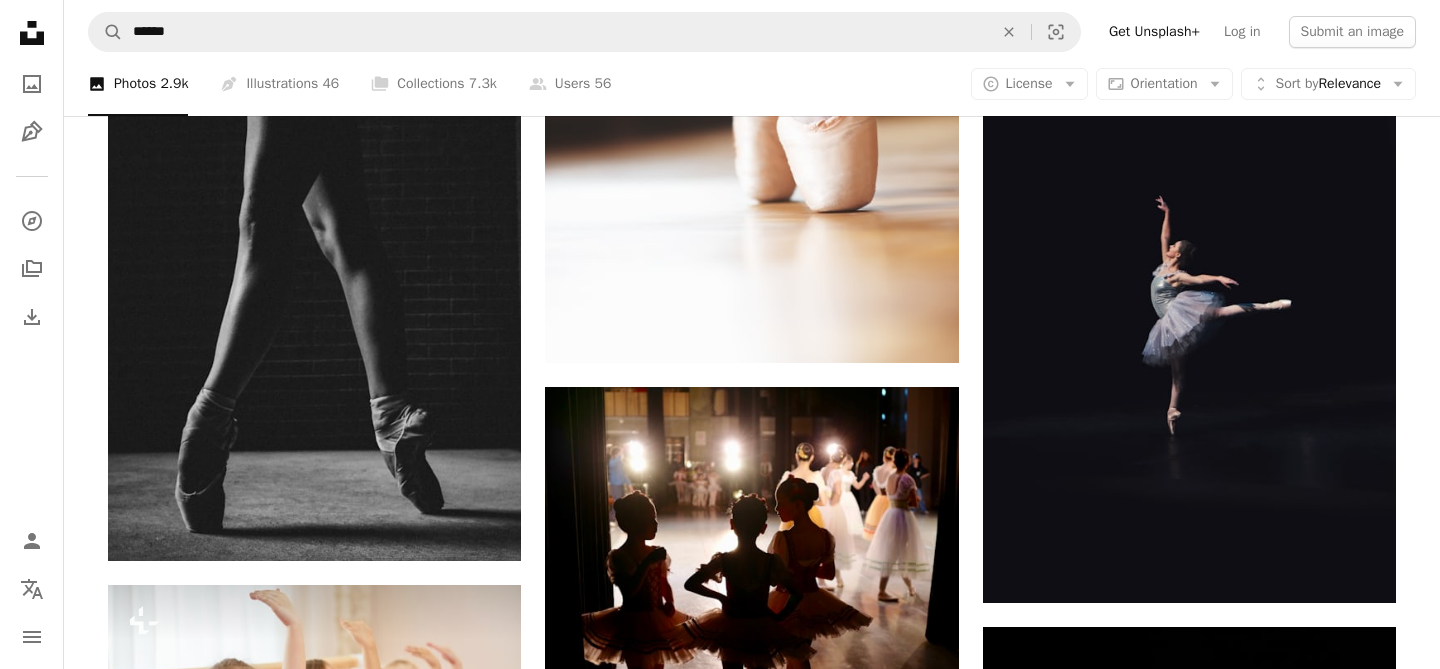 click on "Plus sign for Unsplash+ A heart A plus sign Getty Images For Unsplash+ A lock Download A heart A plus sign [NAME] Arrow pointing down A heart A plus sign [NAME] Arrow pointing down Plus sign for Unsplash+ A heart A plus sign Getty Images For Unsplash+ A lock Download A heart A plus sign [NAME] Available for hire A checkmark inside of a circle Arrow pointing down A heart A plus sign [NAME] Arrow pointing down Plus sign for Unsplash+ A heart A plus sign Getty Images For Unsplash+ A lock Download A heart A plus sign [NAME] Available for hire A checkmark inside of a circle Arrow pointing down A heart A plus sign [NAME] Available for hire A checkmark inside of a circle Arrow pointing down Plus sign for Unsplash+ A heart A plus sign Getty Images For Unsplash+ A lock Download A heart A plus sign [NAME] Arrow pointing down A heart A plus sign [NAME] Available for hire A checkmark inside of a circle Arrow pointing down A heart A plus sign [NAME] Available for hire A checkmark inside of a circle Arrow pointing down" at bounding box center (752, 1129) 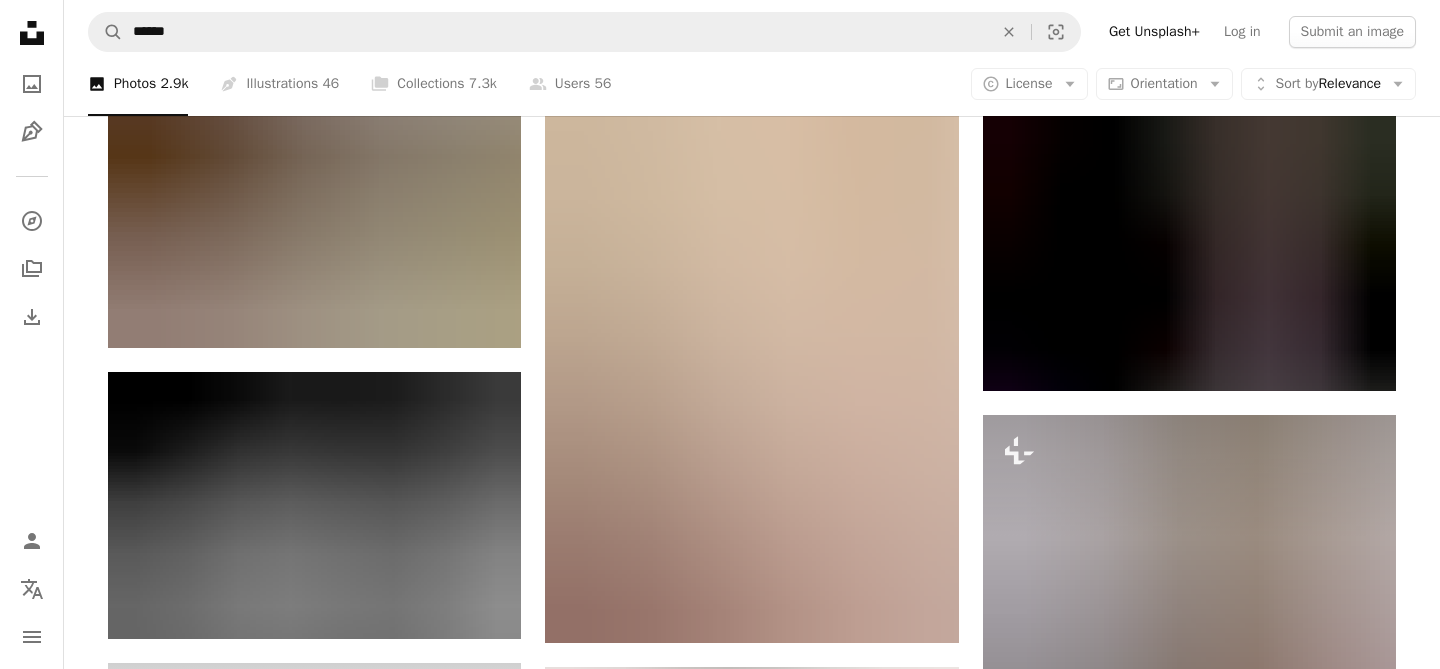 scroll, scrollTop: 1976, scrollLeft: 0, axis: vertical 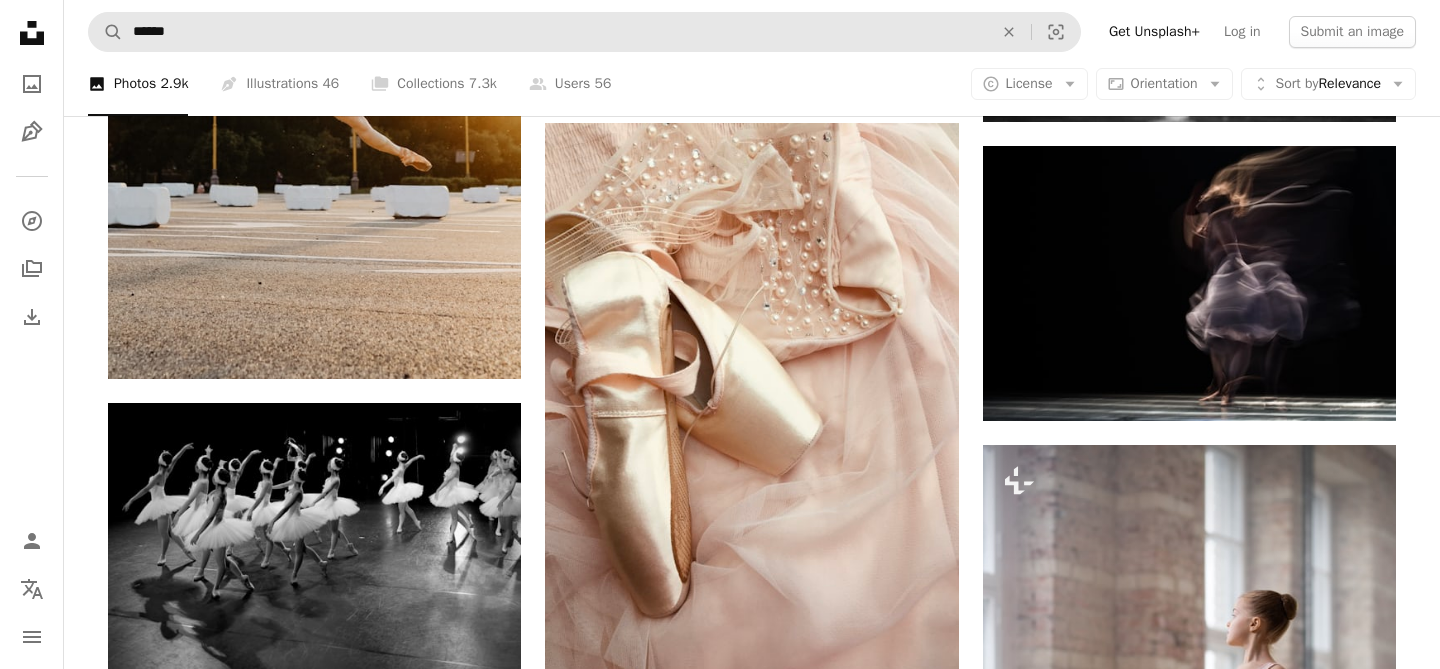 click on "A magnifying glass ****** An X shape Visual search" at bounding box center (584, 32) 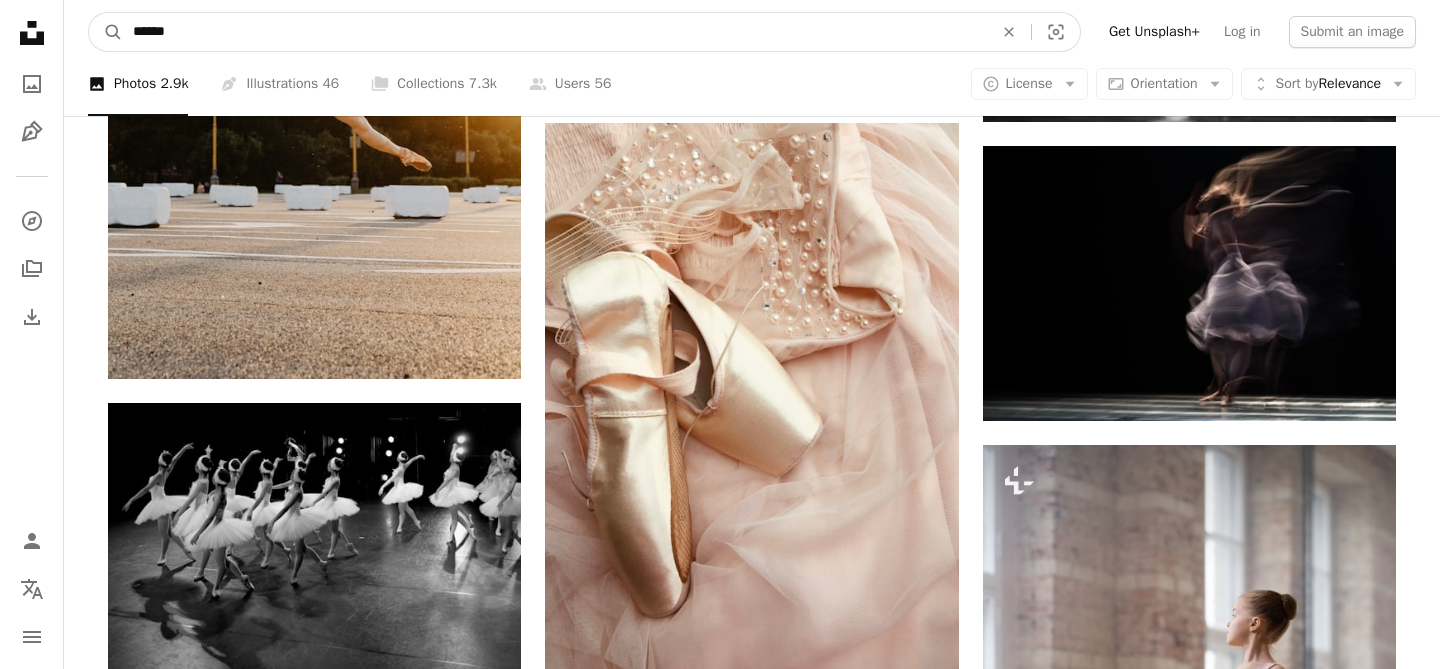 click on "******" at bounding box center (555, 32) 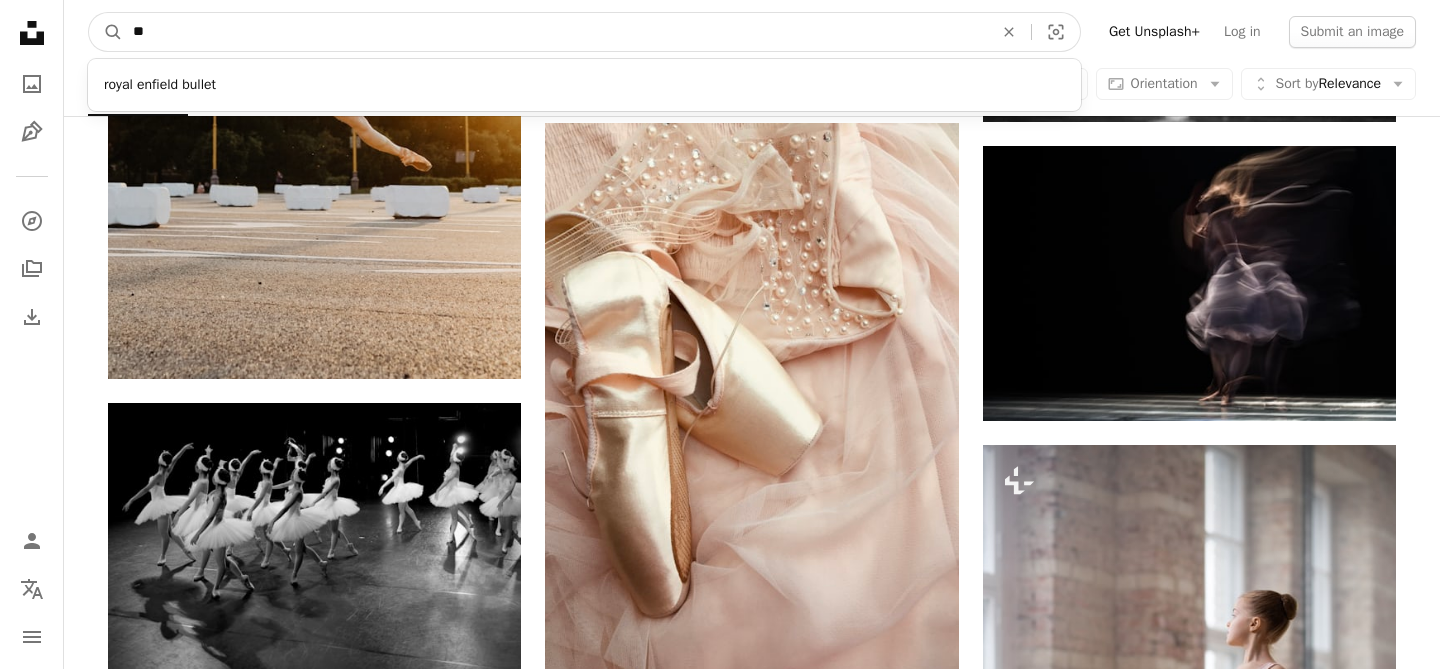type on "*" 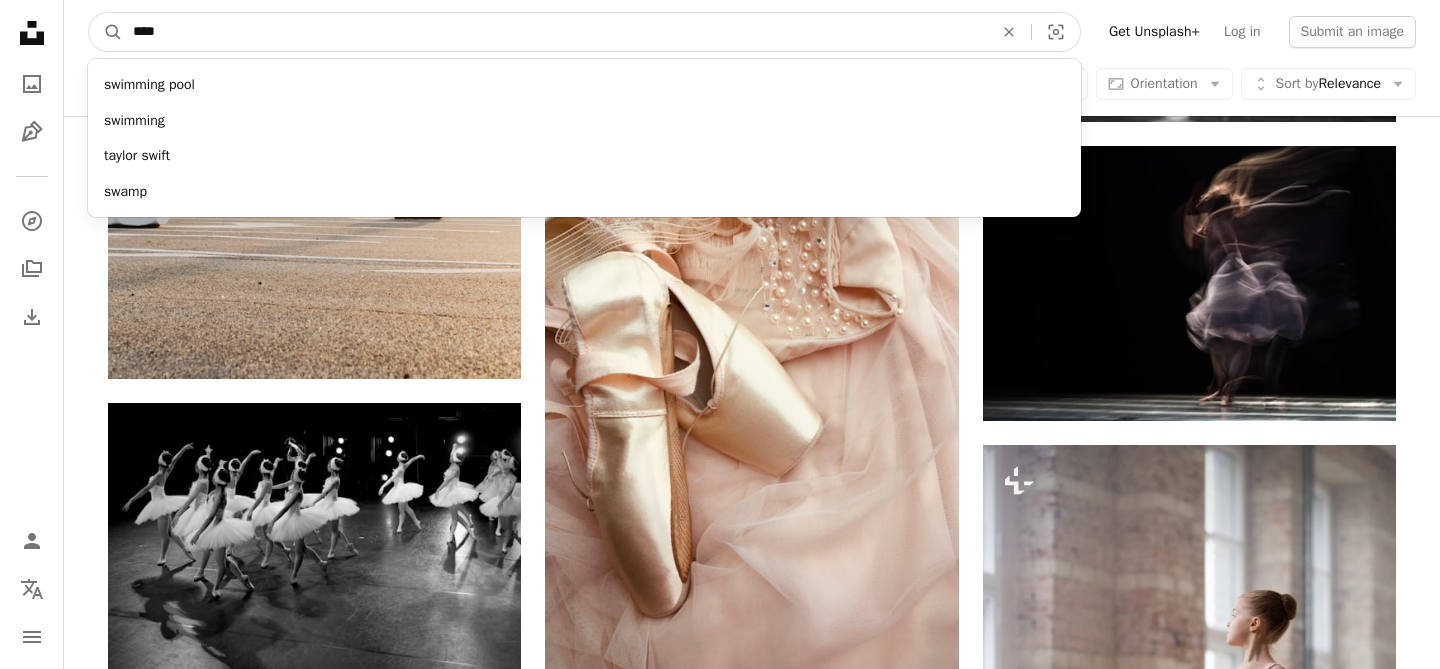 type on "*****" 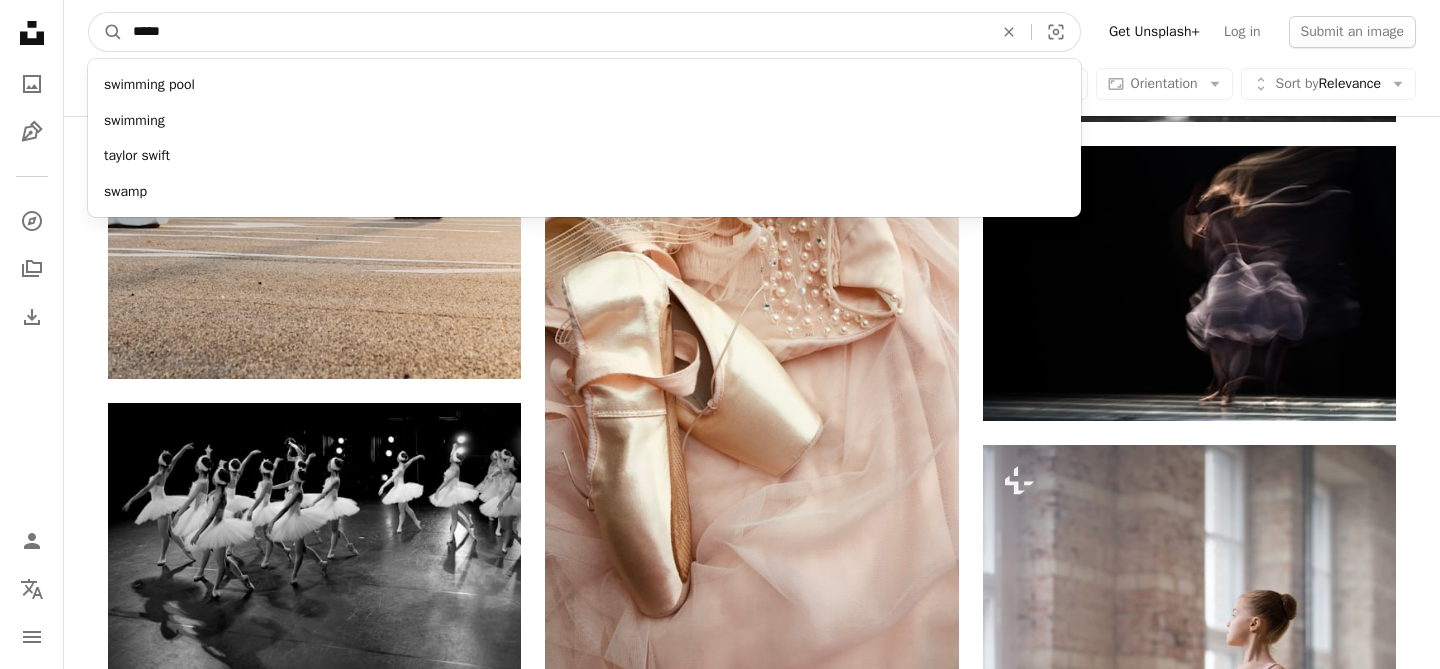 click on "A magnifying glass" at bounding box center (106, 32) 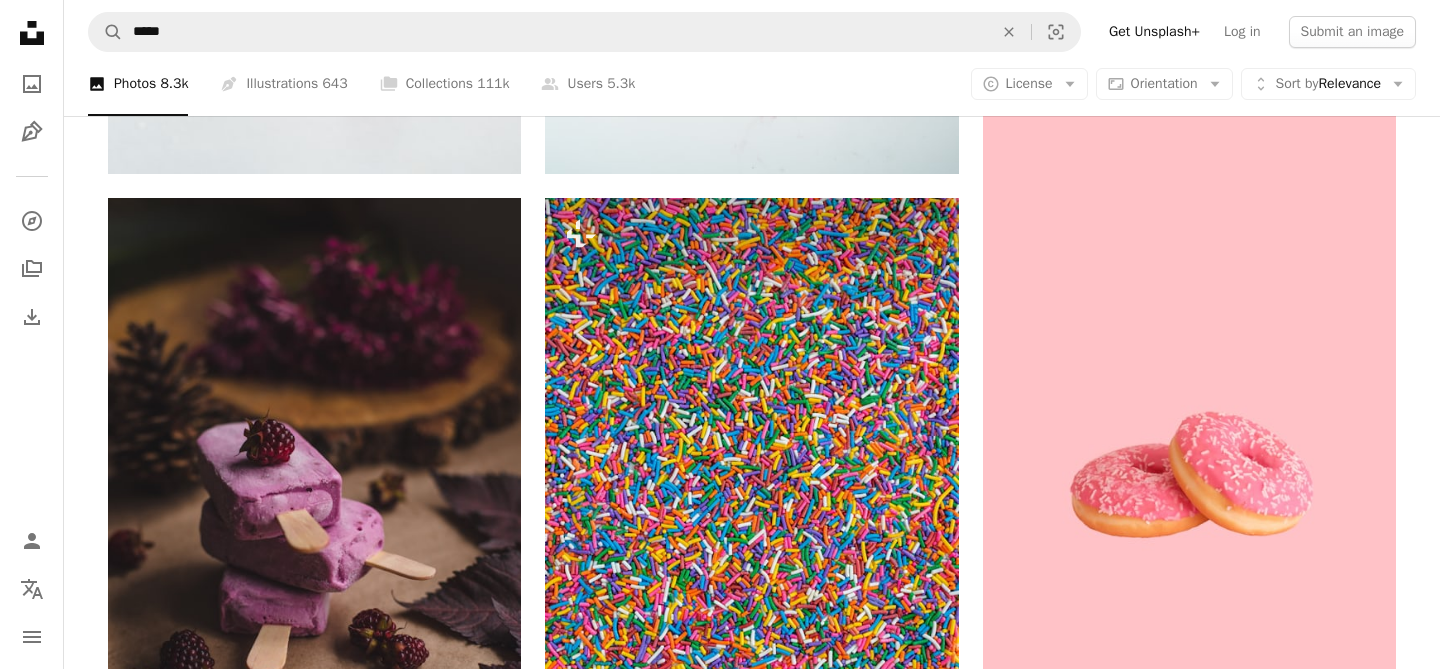 scroll, scrollTop: 946, scrollLeft: 0, axis: vertical 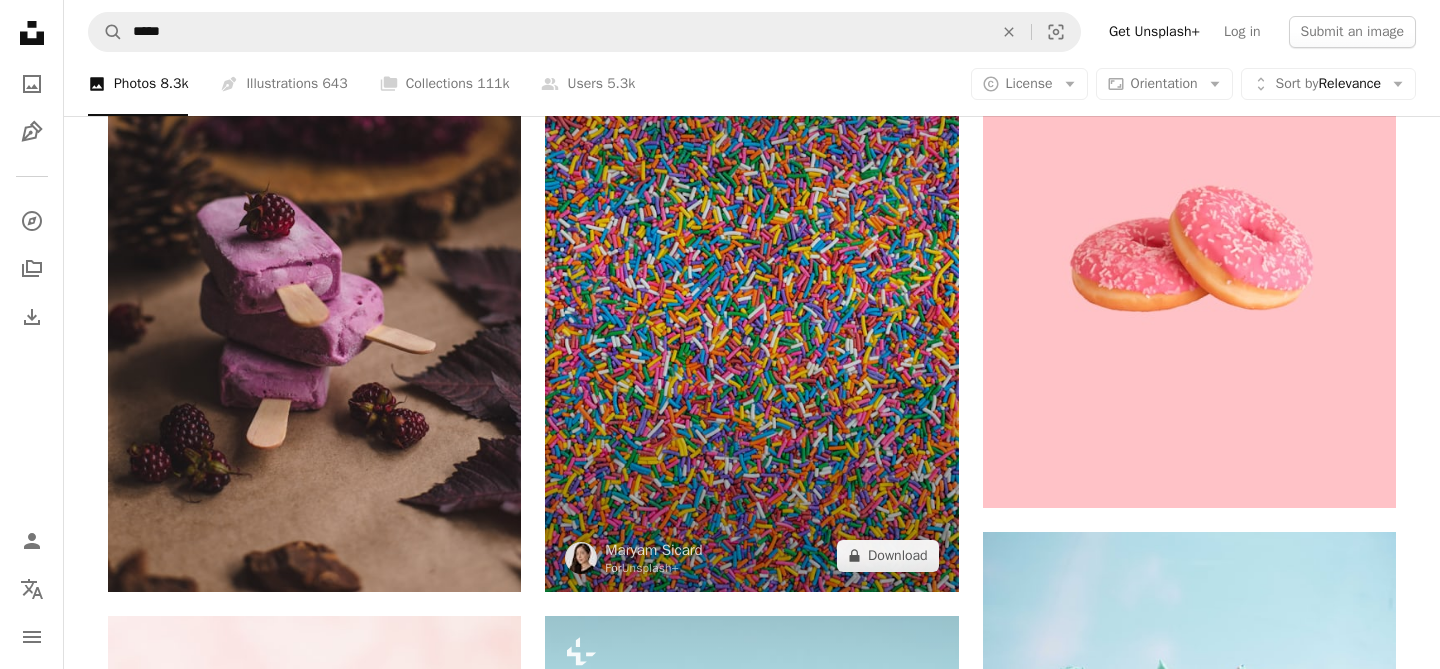 click at bounding box center [751, 282] 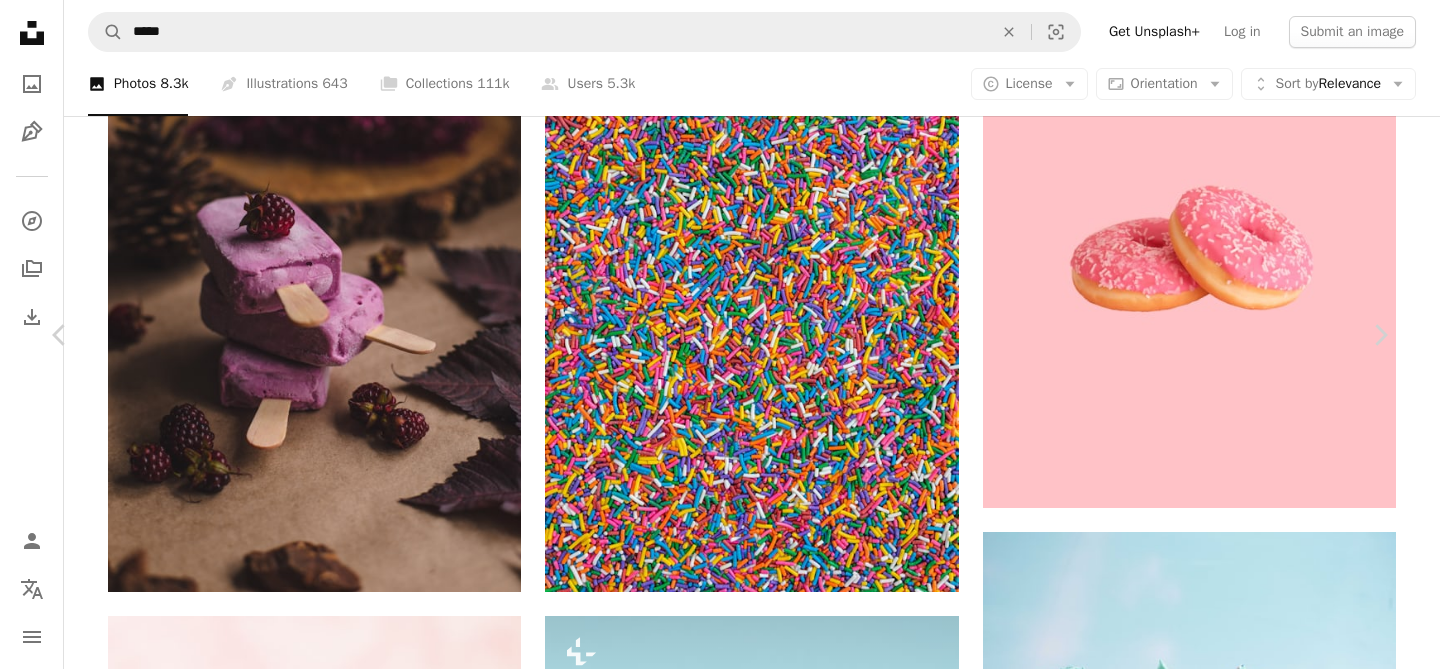 click on "A lock   Download" at bounding box center (1229, 4244) 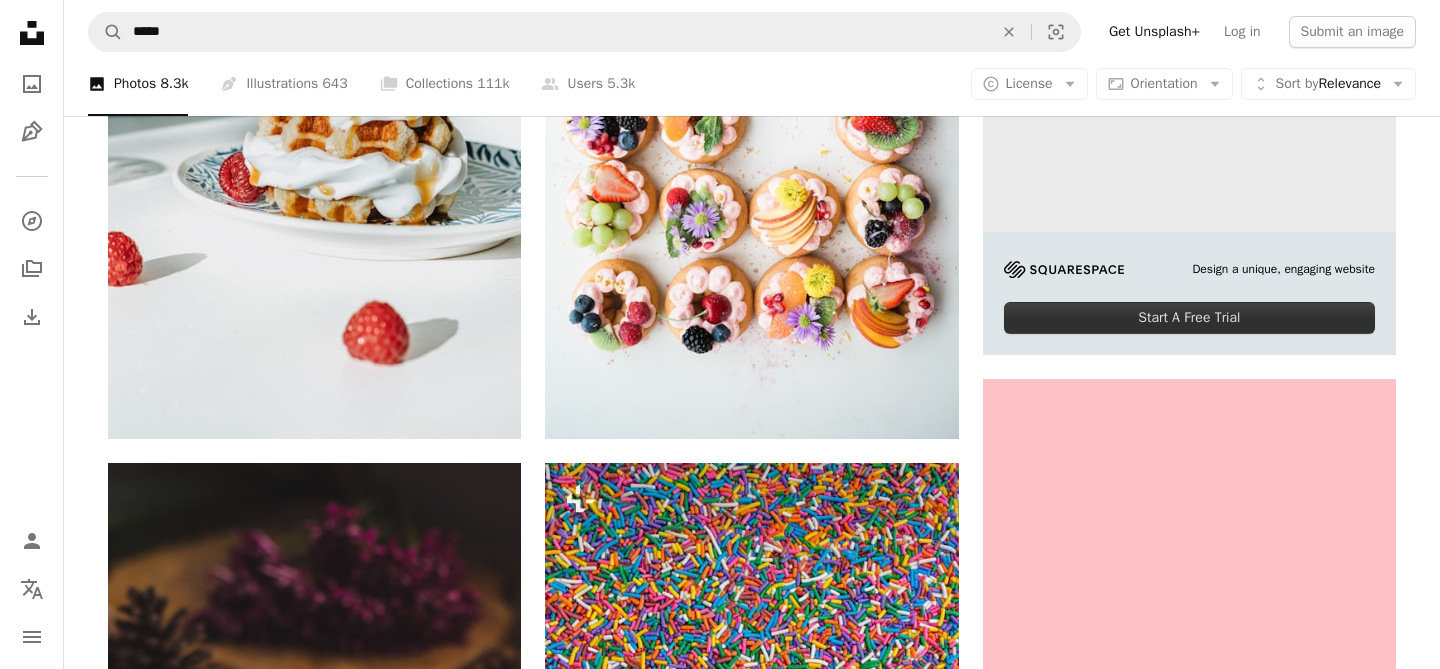 scroll, scrollTop: 33, scrollLeft: 0, axis: vertical 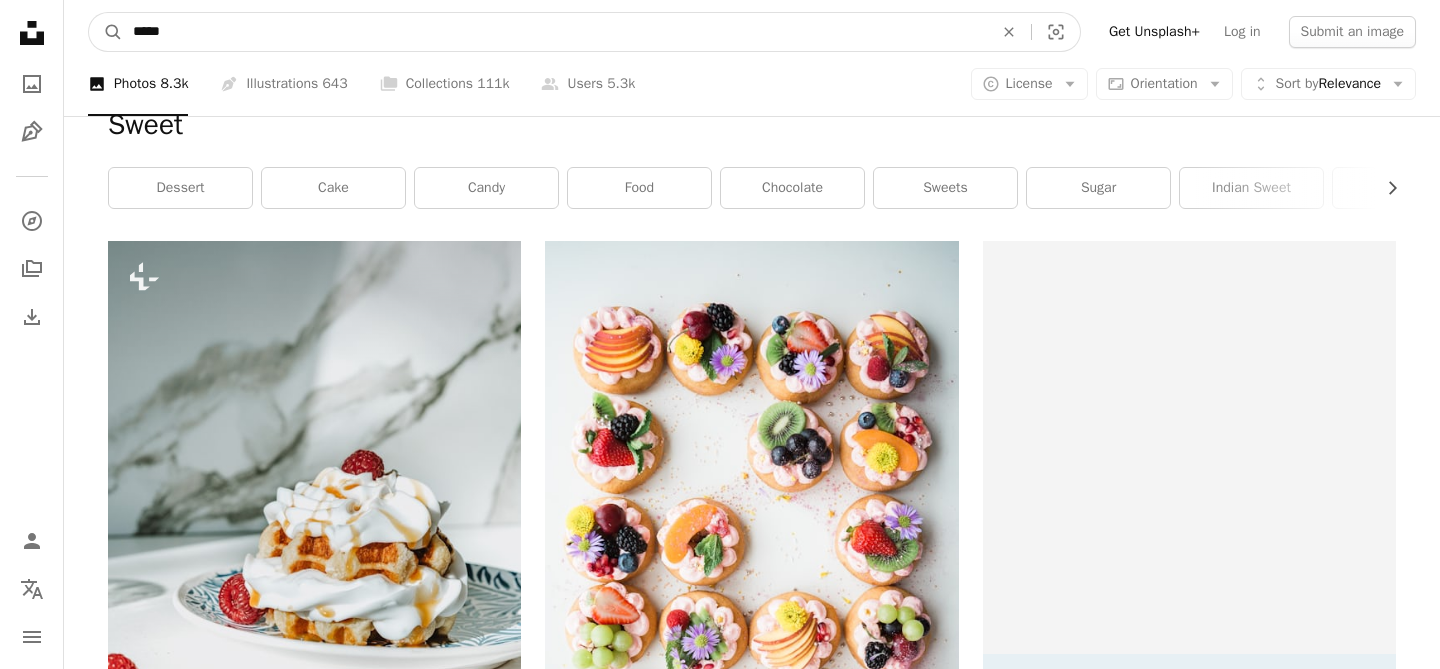 click on "*****" at bounding box center (555, 32) 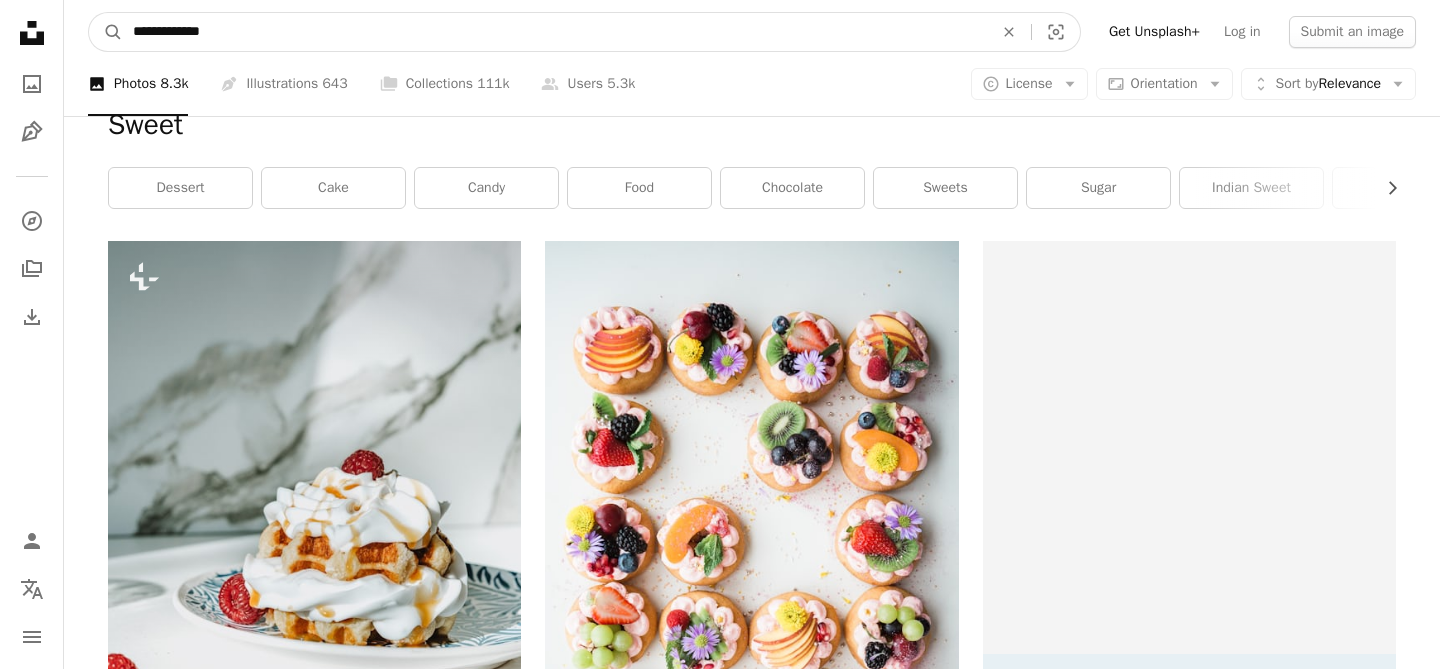 type on "**********" 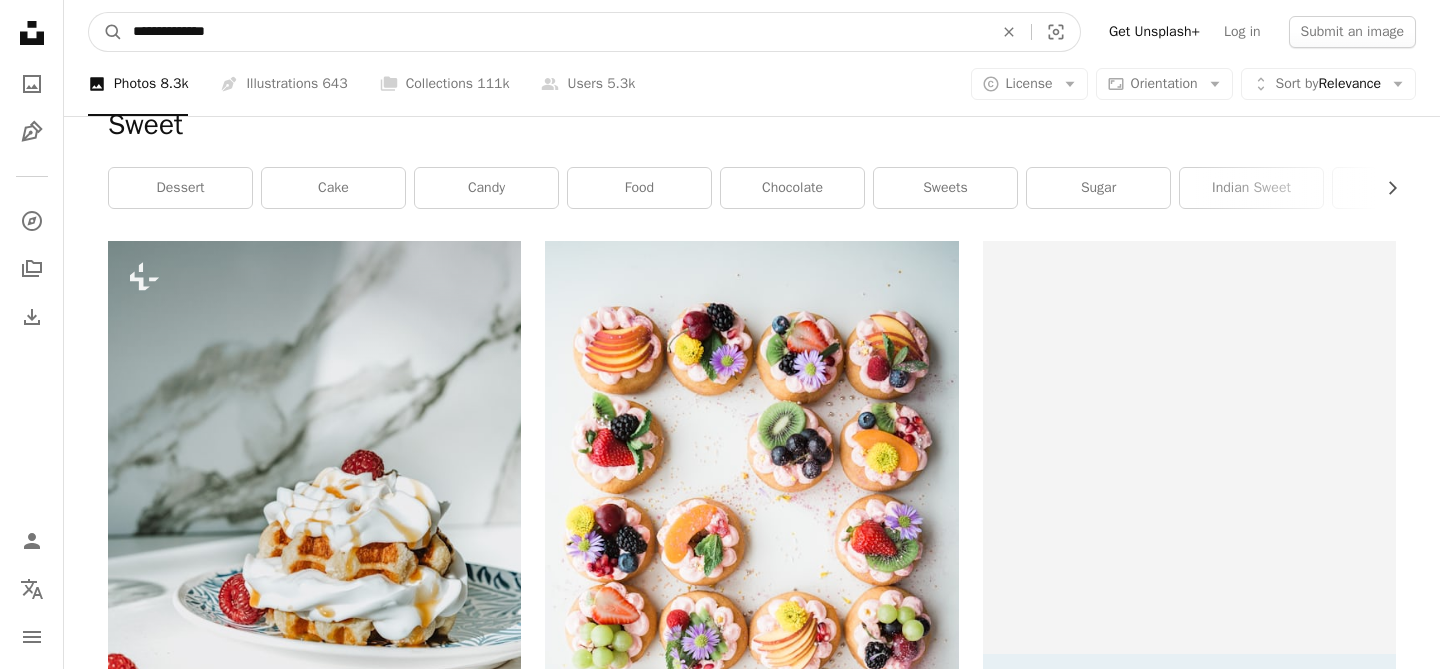 click on "A magnifying glass" at bounding box center [106, 32] 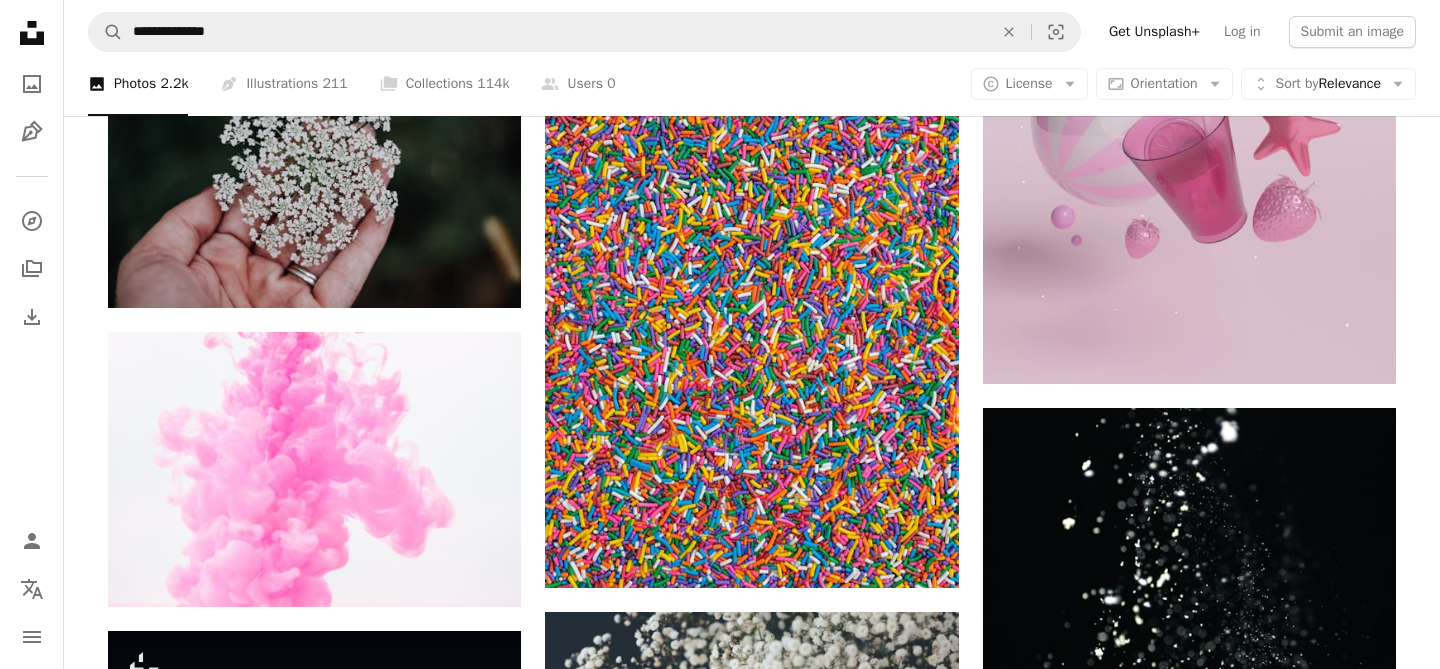 scroll, scrollTop: 2130, scrollLeft: 0, axis: vertical 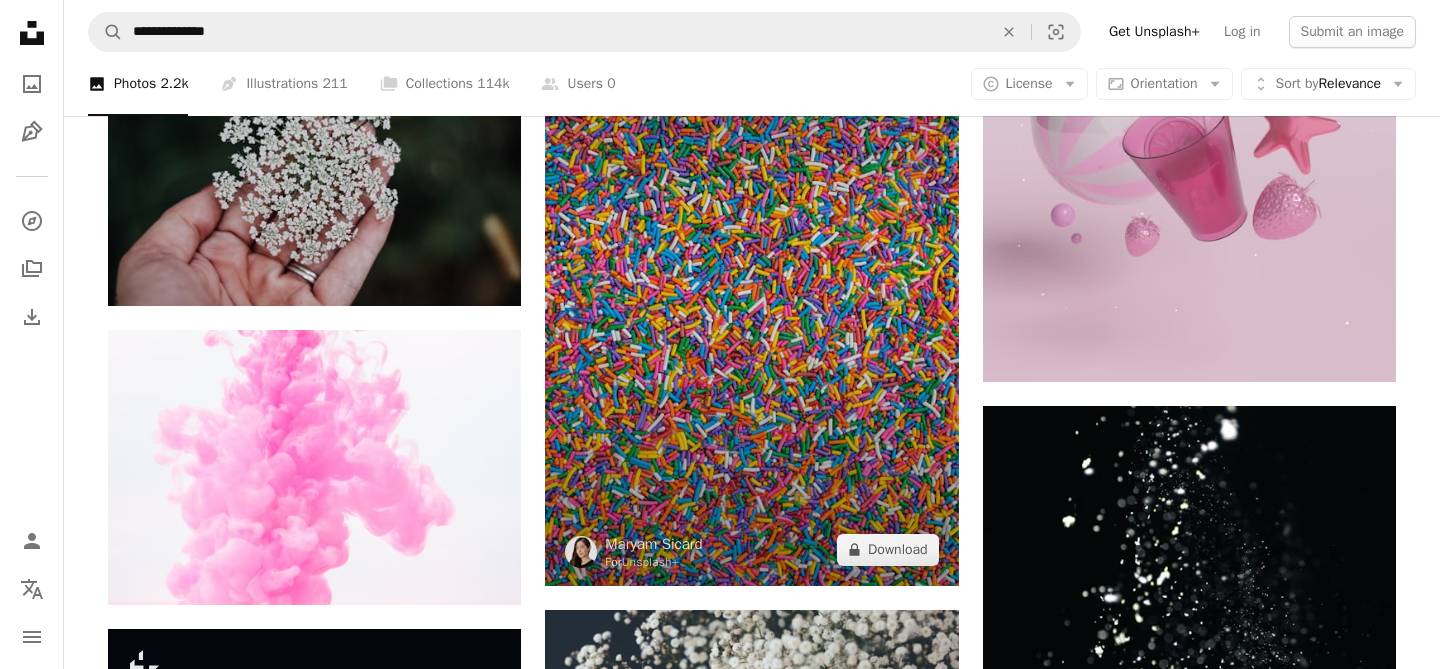 click at bounding box center [751, 276] 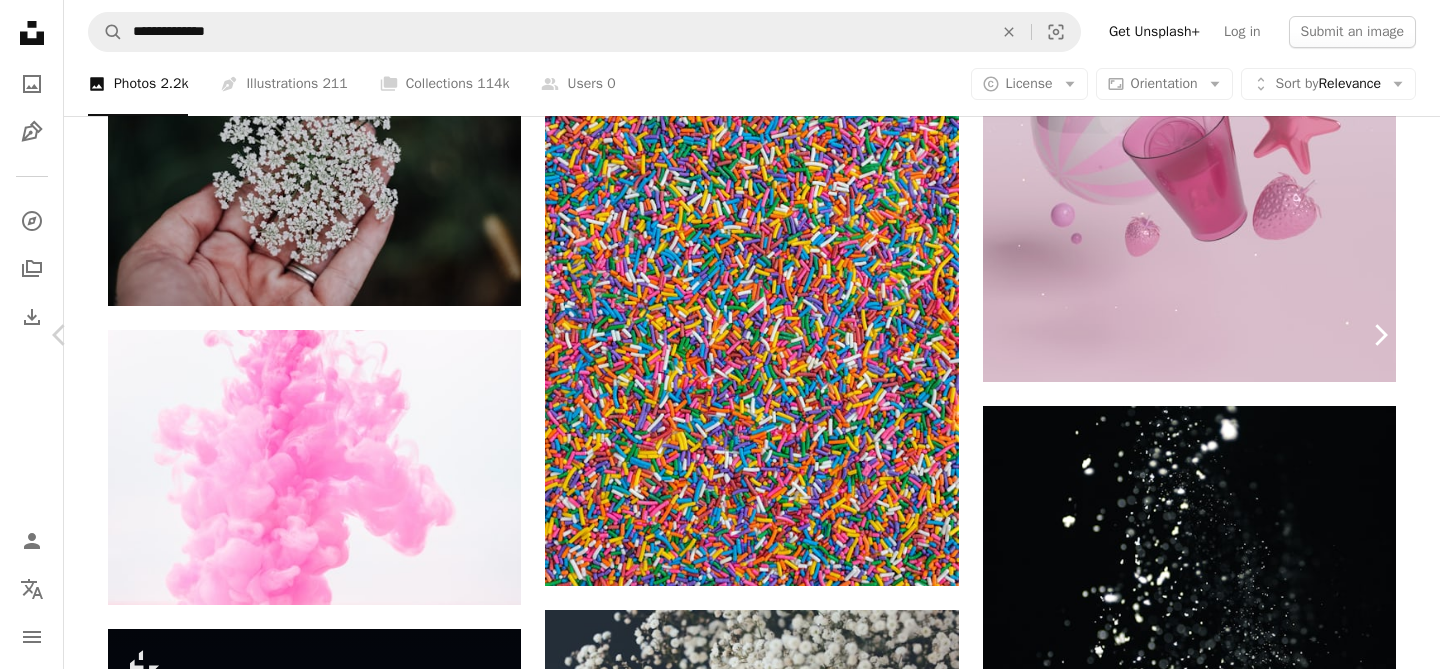 click on "Chevron right" at bounding box center (1380, 335) 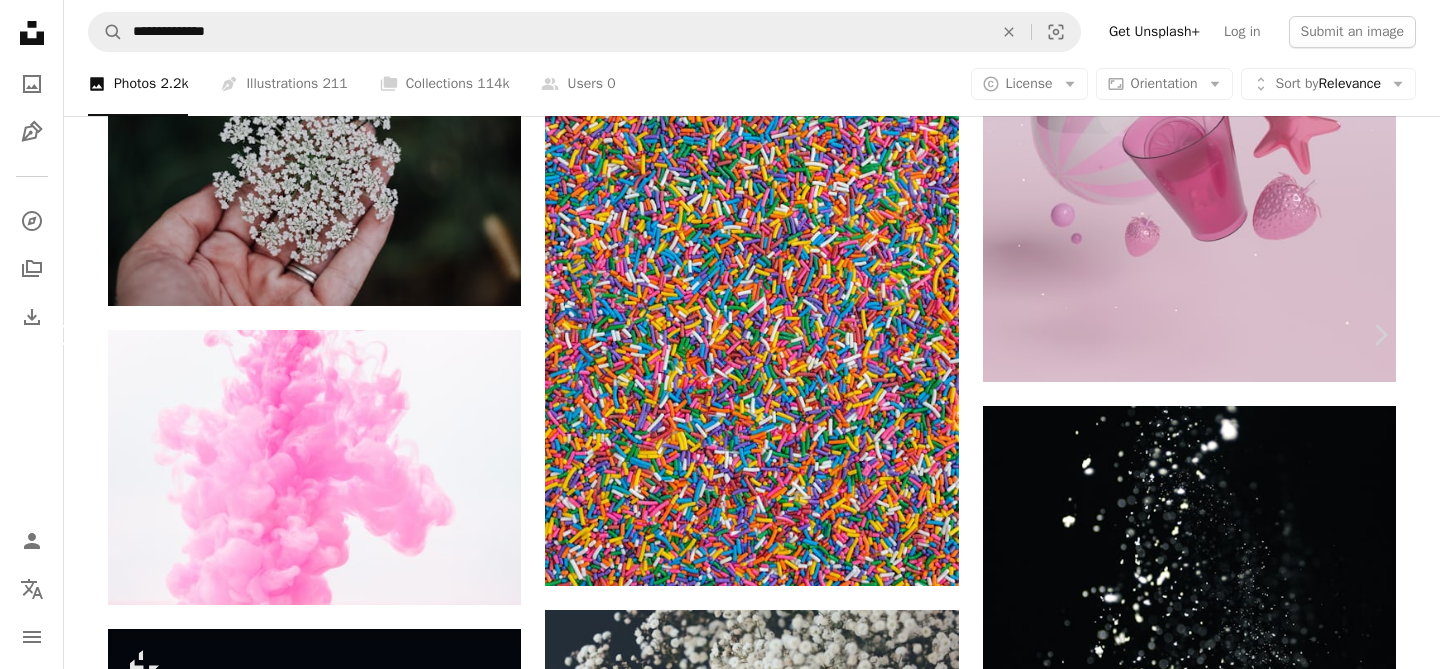 click on "Chevron left" at bounding box center [60, 335] 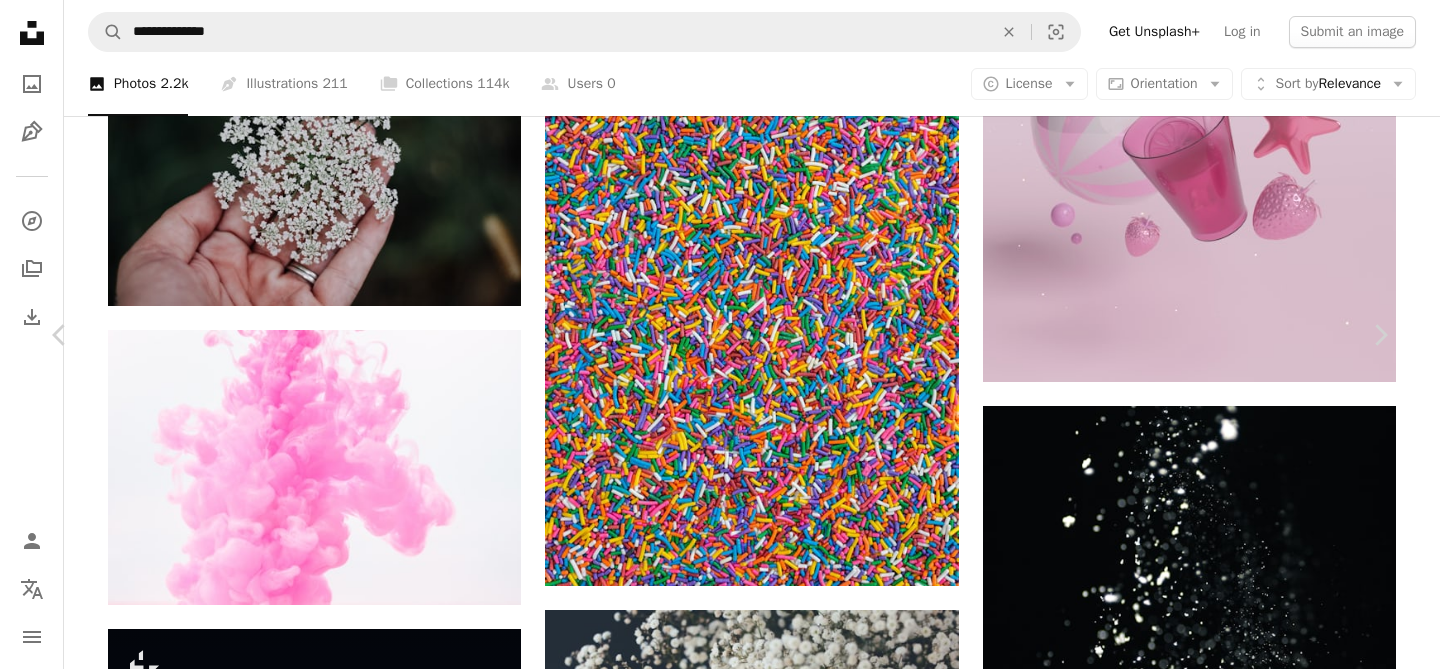 click on "An X shape Chevron left Chevron right [NAME] For Unsplash+ A heart A plus sign Edit image Plus sign for Unsplash+ A lock Download Zoom in A forward-right arrow Share More Actions Calendar outlined Published on October 5, 2022 Safety Licensed under the Unsplash+ License wallpaper background birthday minimal celebration sweet colourful sprinkles confectionery fusion full color m&m sprinkle colors background Free stock photos Related images Plus sign for Unsplash+ A heart A plus sign Planet Volumes For Unsplash+ A lock Download Plus sign for Unsplash+ A heart A plus sign [NAME] For Unsplash+ A lock Download Plus sign for Unsplash+ A heart A plus sign [NAME] For Unsplash+ A lock Download Plus sign for Unsplash+ A heart A plus sign Resource Database For Unsplash+ A lock Download Plus sign for Unsplash+ A heart A plus sign [NAME] For Unsplash+ A lock Download Plus sign for Unsplash+ A heart A plus sign [NAME] For Unsplash+ A lock Download Plus sign for Unsplash+ A heart A plus sign [NAME] For Unsplash+ A lock Download A heart For" at bounding box center [720, 6635] 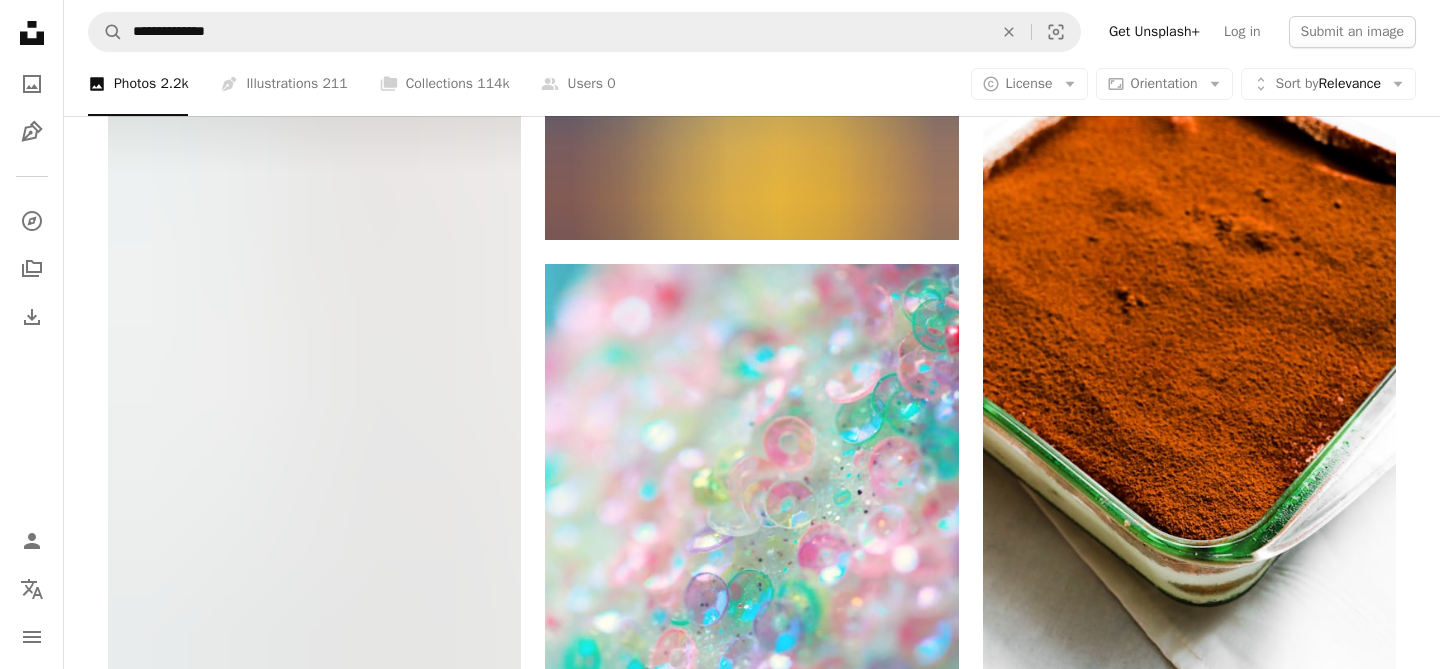 scroll, scrollTop: 707, scrollLeft: 0, axis: vertical 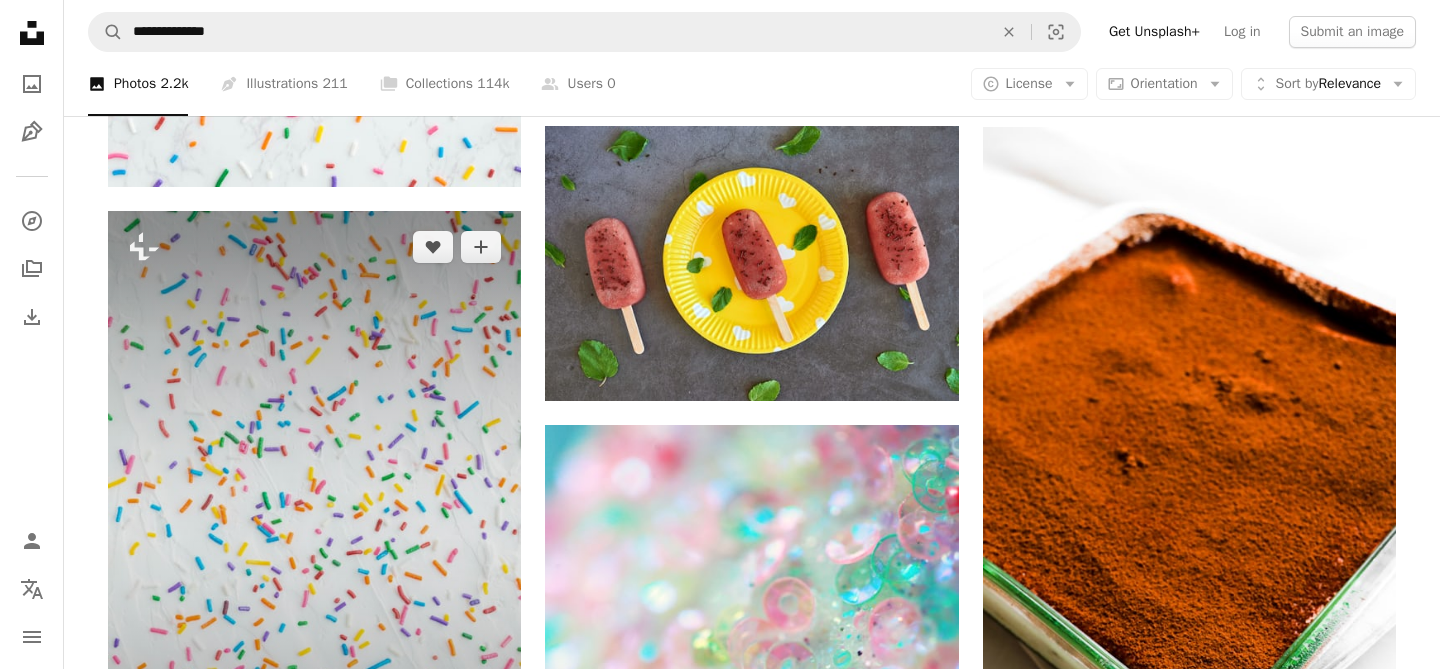 click at bounding box center (314, 521) 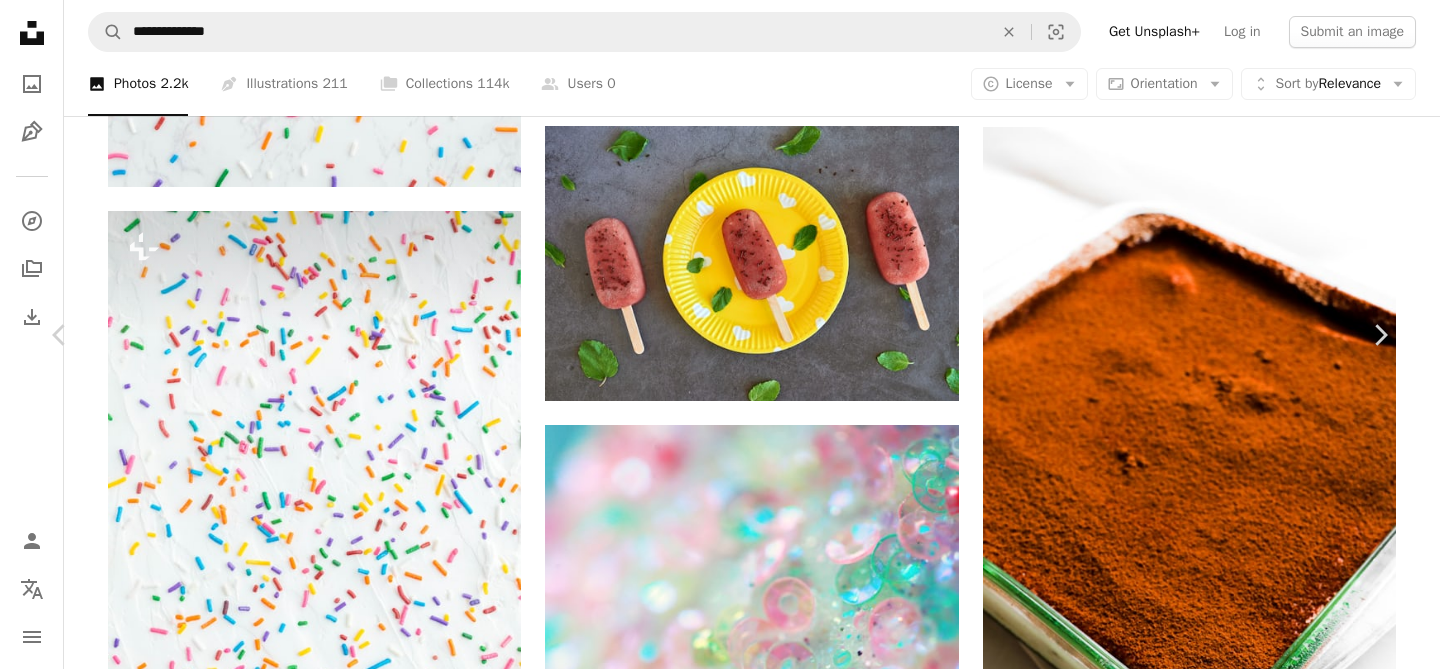 click on "An X shape Chevron left Chevron right [FIRST] [LAST] For Unsplash+ A heart A plus sign Edit image Plus sign for Unsplash+ A lock Download Zoom in A forward-right arrow Share More Actions Calendar outlined Published on October 5, 2022 Safety Licensed under the Unsplash+ License wallpaper background birthday minimal sweet sprinkles sprinkle Creative Commons images Related images Plus sign for Unsplash+ A heart A plus sign [FIRST] [LAST] For Unsplash+ A lock Download Plus sign for Unsplash+ A heart A plus sign [FIRST] [LAST] For Unsplash+ A lock Download Plus sign for Unsplash+ A heart A plus sign [FIRST] [LAST] For Unsplash+ A lock Download Plus sign for Unsplash+ A heart A plus sign Getty Images For Unsplash+ A lock Download Plus sign for Unsplash+ A heart A plus sign Getty Images For Unsplash+ A lock Download Plus sign for Unsplash+ A heart A plus sign [FIRST] [LAST] For Unsplash+ A lock Download Plus sign for Unsplash+ A heart A plus sign Getty Images For Unsplash+ A lock Download For" at bounding box center [720, 8058] 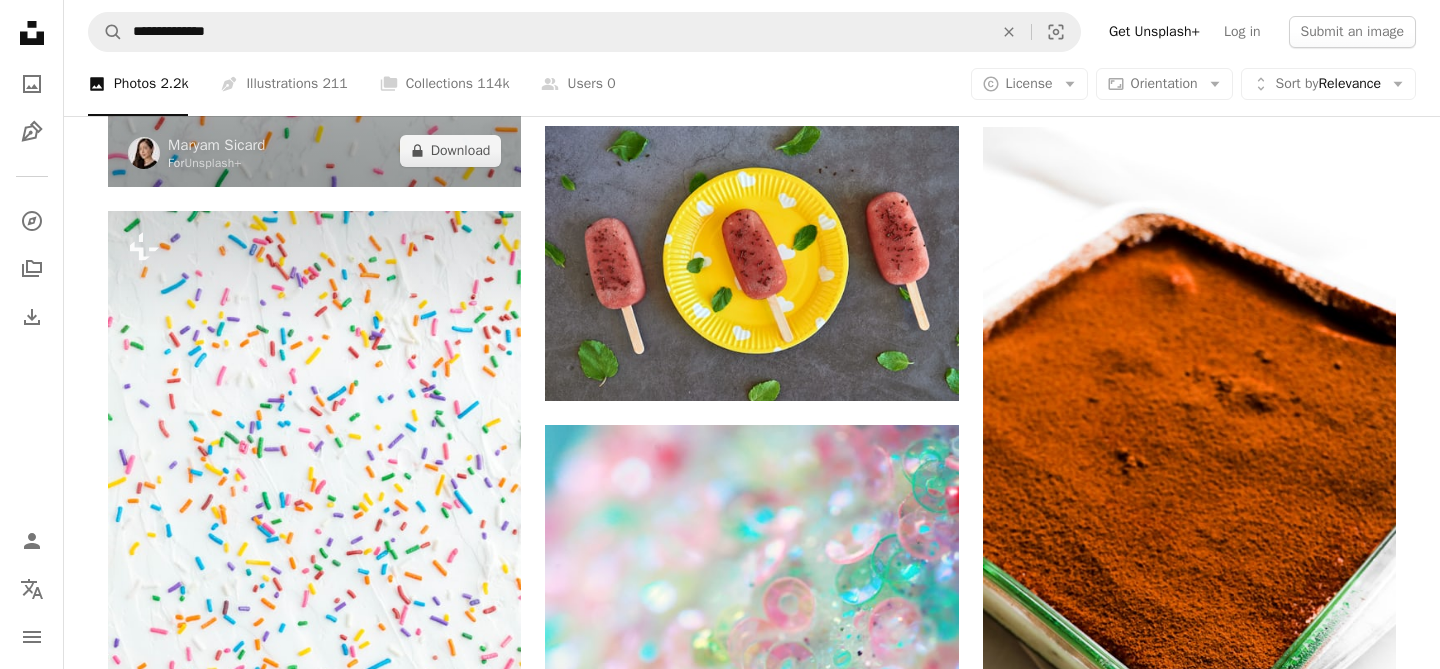 click at bounding box center (314, -123) 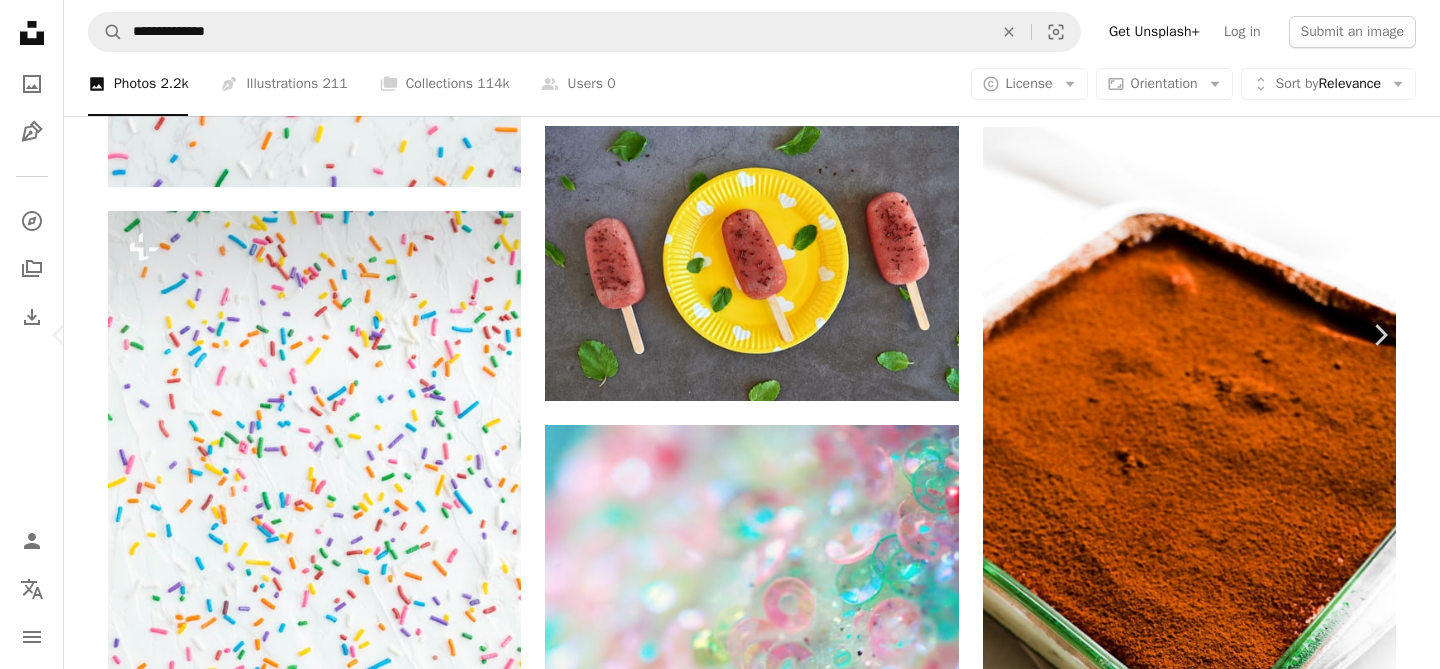 click on "An X shape Chevron left Chevron right [FIRST] [LAST] For Unsplash+ A heart A plus sign Edit image Plus sign for Unsplash+ A lock Download Zoom in A forward-right arrow Share More Actions Calendar outlined Published on October 5, 2022 Safety Licensed under the Unsplash+ License wallpaper background birthday dessert sprinkles background video frosting sprinkle sweet treat Backgrounds Related images Plus sign for Unsplash+ A heart A plus sign [FIRST] [LAST] For Unsplash+ A lock Download Plus sign for Unsplash+ A heart A plus sign [FIRST] [LAST] For Unsplash+ A lock Download Plus sign for Unsplash+ A heart A plus sign [FIRST] [LAST] For Unsplash+ A lock Download Plus sign for Unsplash+ A heart A plus sign [FIRST] [LAST] For Unsplash+ A lock Download Plus sign for Unsplash+ A heart A plus sign Getty Images For Unsplash+ A lock Download Plus sign for Unsplash+ A heart A plus sign [FIRST] [LAST] For Unsplash+ A lock Download Plus sign for Unsplash+ A heart A plus sign [FIRST] [LAST] For" at bounding box center (720, 8058) 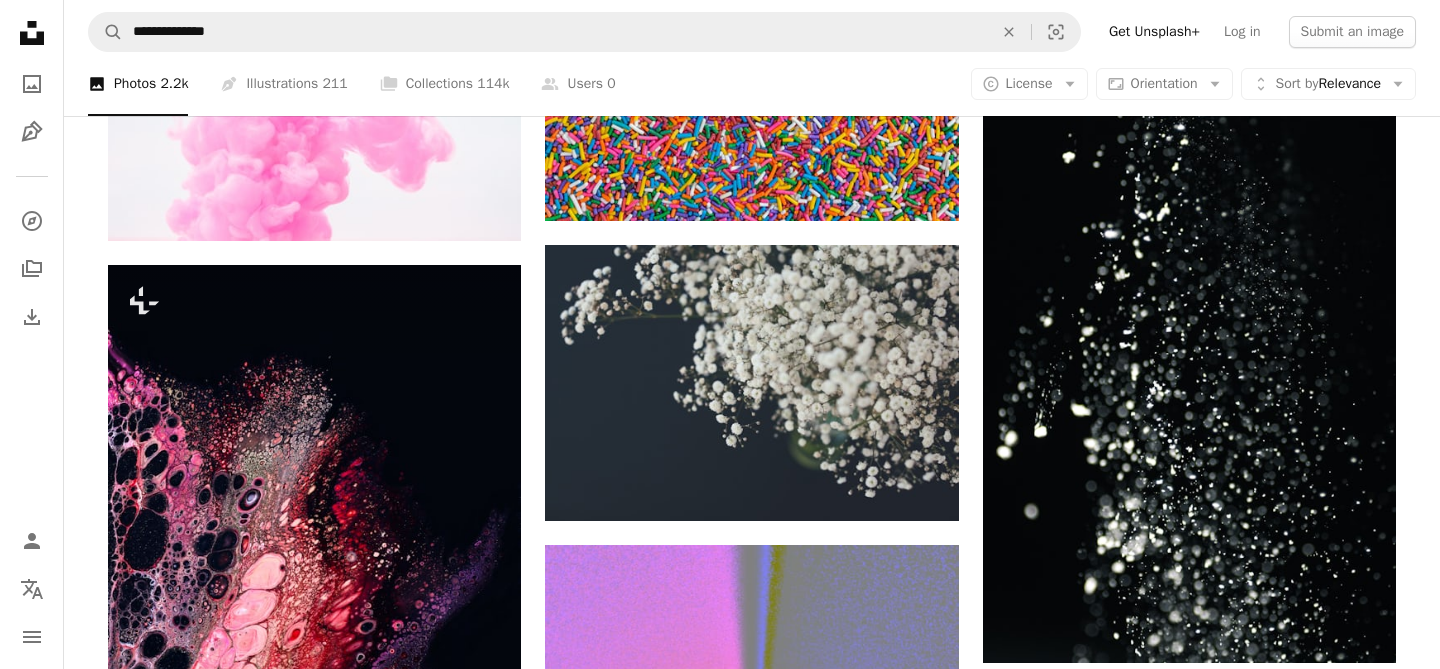 scroll, scrollTop: 2546, scrollLeft: 0, axis: vertical 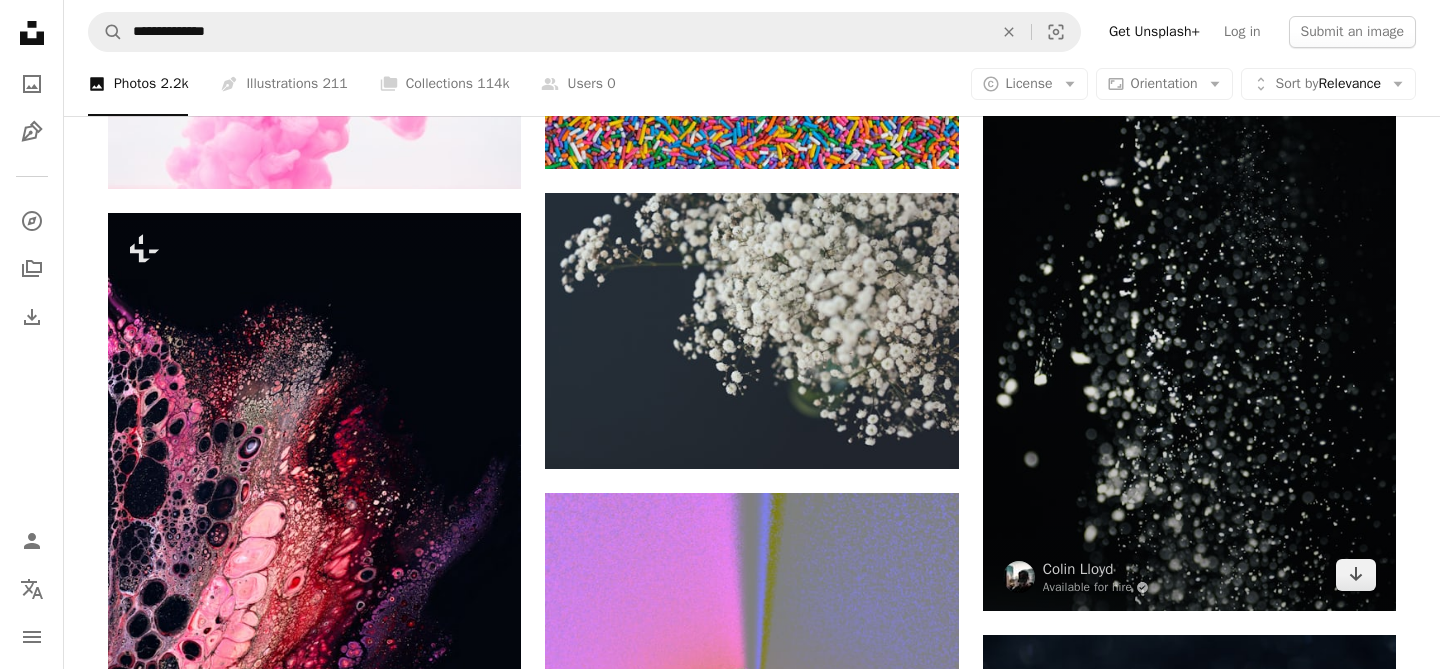 click at bounding box center [1189, 300] 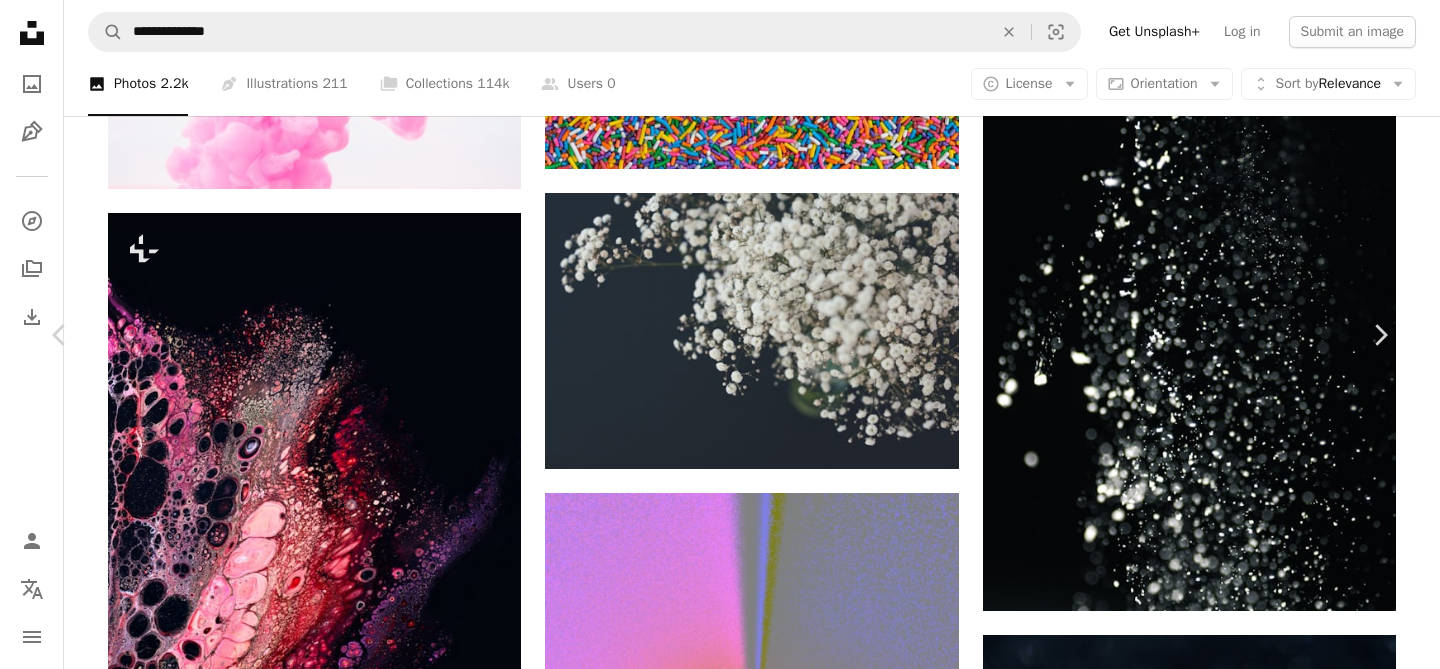 click on "An X shape Chevron left Chevron right [FIRST] [LAST] Available for hire A checkmark inside of a circle A heart A plus sign Edit image Plus sign for Unsplash+ Download free Chevron down Zoom in Views 863,935 Downloads 9,229 Featured in Photos , Textures A forward-right arrow Share Info icon Info More Actions A map marker [CITY], [STATE], [COUNTRY] Calendar outlined Published on May 25, 2021 Camera NIKON CORPORATION, NIKON Z 6 Safety Free to use under the Unsplash License wallpaper background abstract color abstract background reflection abstract wallpaper macro water drops water droplets water reflection reflections water droplet macro photography pipette shutter speed colored black plant grey Free pictures Browse premium related images on iStock | Save 20% with code UNSPLASH20 Related images A heart A plus sign [FIRST] [LAST] Arrow pointing down A heart A plus sign [FIRST] [LAST] Available for hire A checkmark inside of a circle Arrow pointing down Plus sign for Unsplash+ A heart A plus sign [FIRST] [LAST] For A lock" at bounding box center [720, 6219] 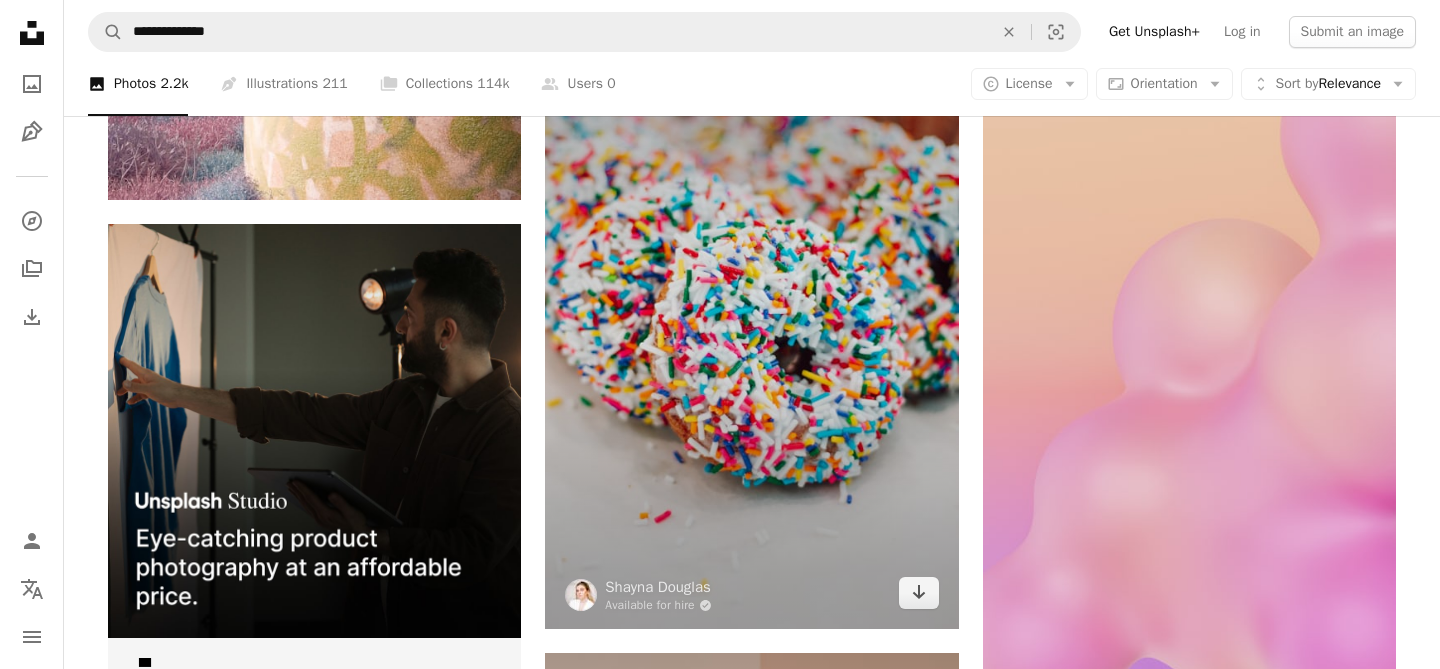 scroll, scrollTop: 4983, scrollLeft: 0, axis: vertical 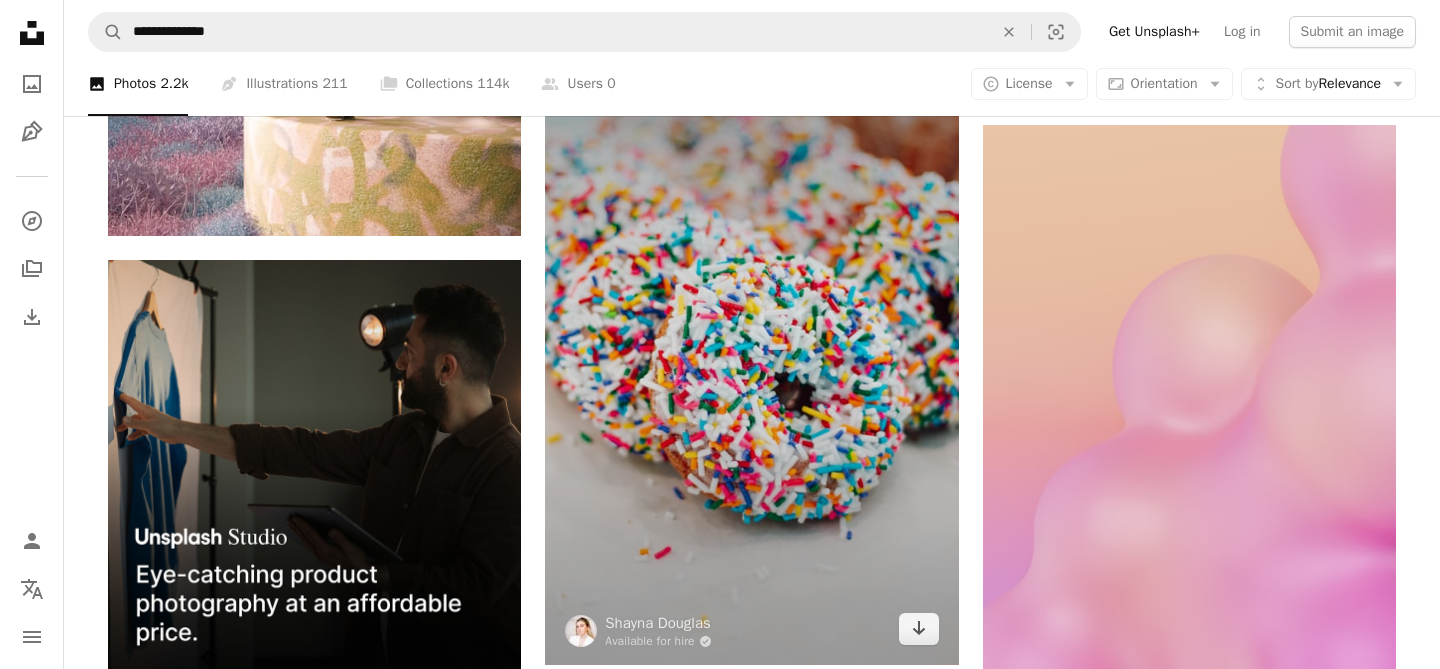click at bounding box center (751, 355) 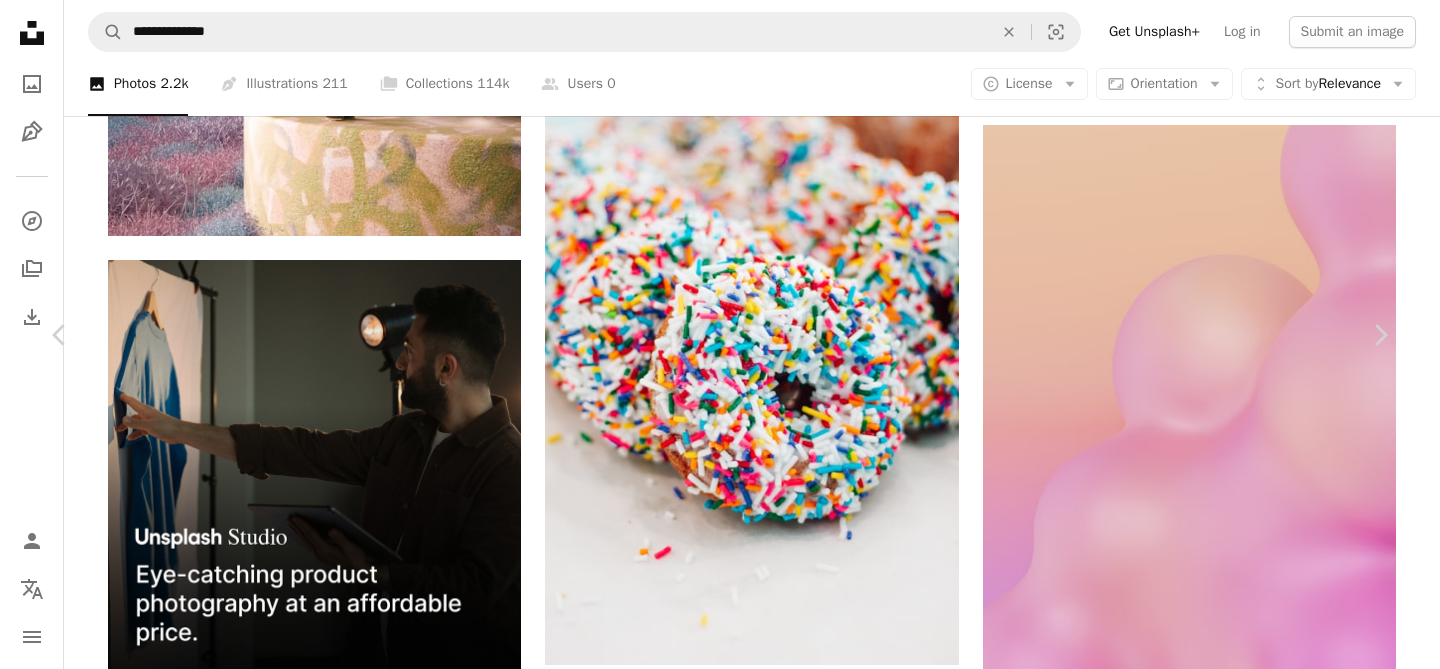 click on "An X shape Chevron left Chevron right [NAME] Available for hire A checkmark inside of a circle A heart A plus sign Edit image Plus sign for Unsplash+ Download free Chevron down Zoom in Views 448,670 Downloads 2,904 Featured in Photos , Food & Drink A forward-right arrow Share Info icon Info More Actions Calendar outlined Published on July 10, 2021 Camera Canon, EOS REBEL T3 Safety Free to use under the Unsplash License bakery donut food and drink sweets donuts sprinkles baked goods donut shop food cake dessert cream rug confectionery creme icing Backgrounds Browse premium related images on iStock | Save 20% with code UNSPLASH20 View more on iStock ↗ Related images A heart A plus sign [NAME] Available for hire A checkmark inside of a circle Arrow pointing down Plus sign for Unsplash+ A heart A plus sign Curated Lifestyle For Unsplash+ A lock Download A heart A plus sign [NAME] Available for hire A checkmark inside of a circle Arrow pointing down A heart A plus sign For" at bounding box center [720, 3782] 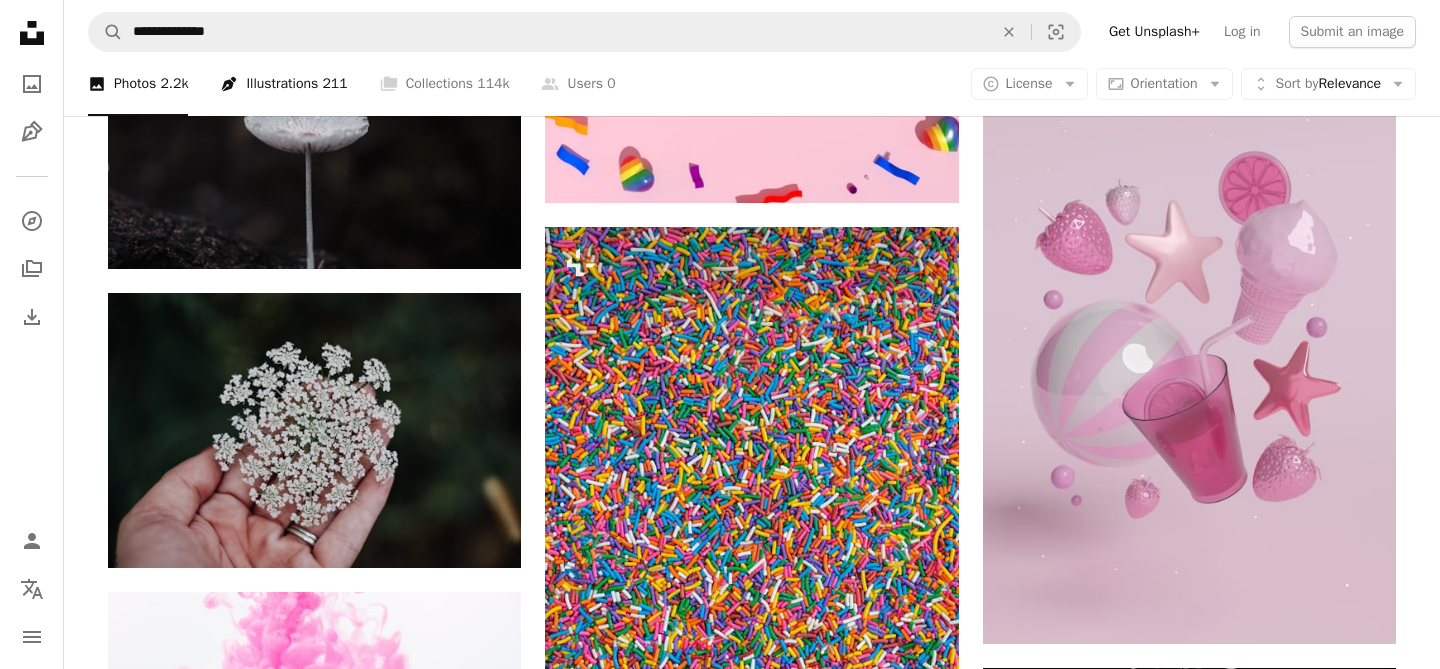 scroll, scrollTop: 1647, scrollLeft: 0, axis: vertical 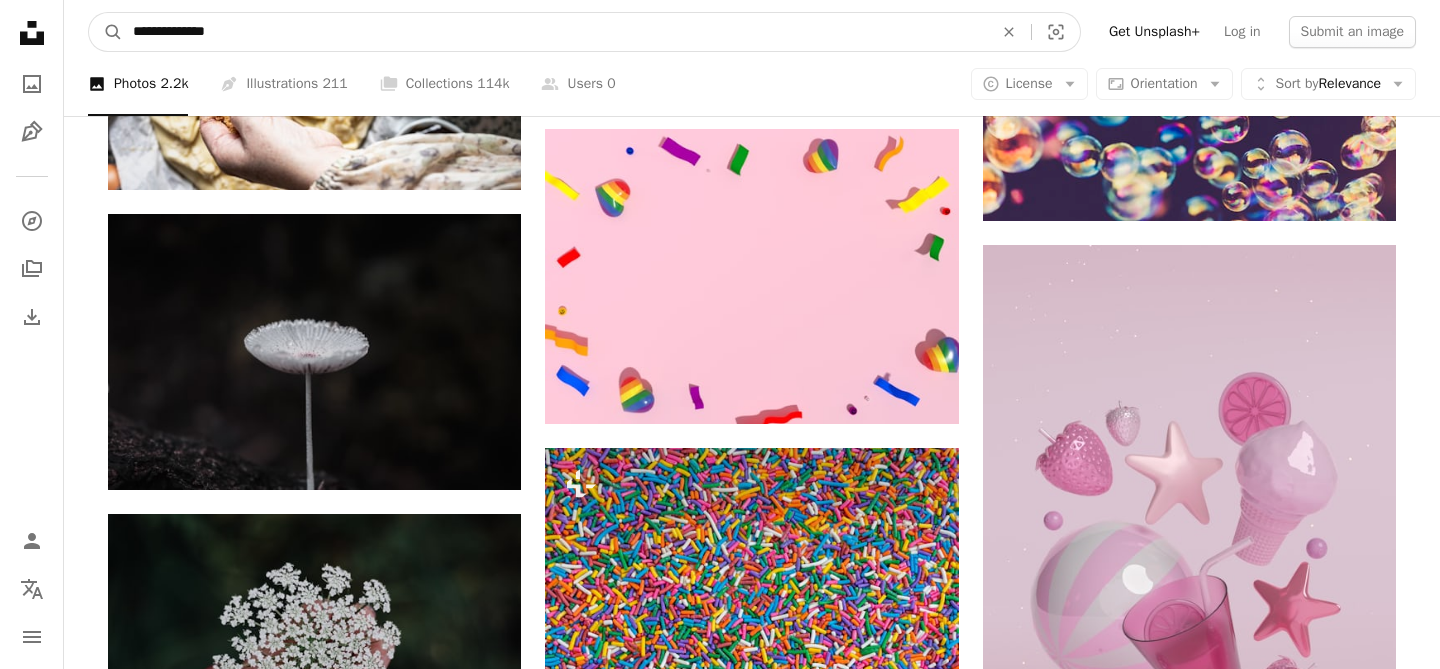 click on "**********" at bounding box center [555, 32] 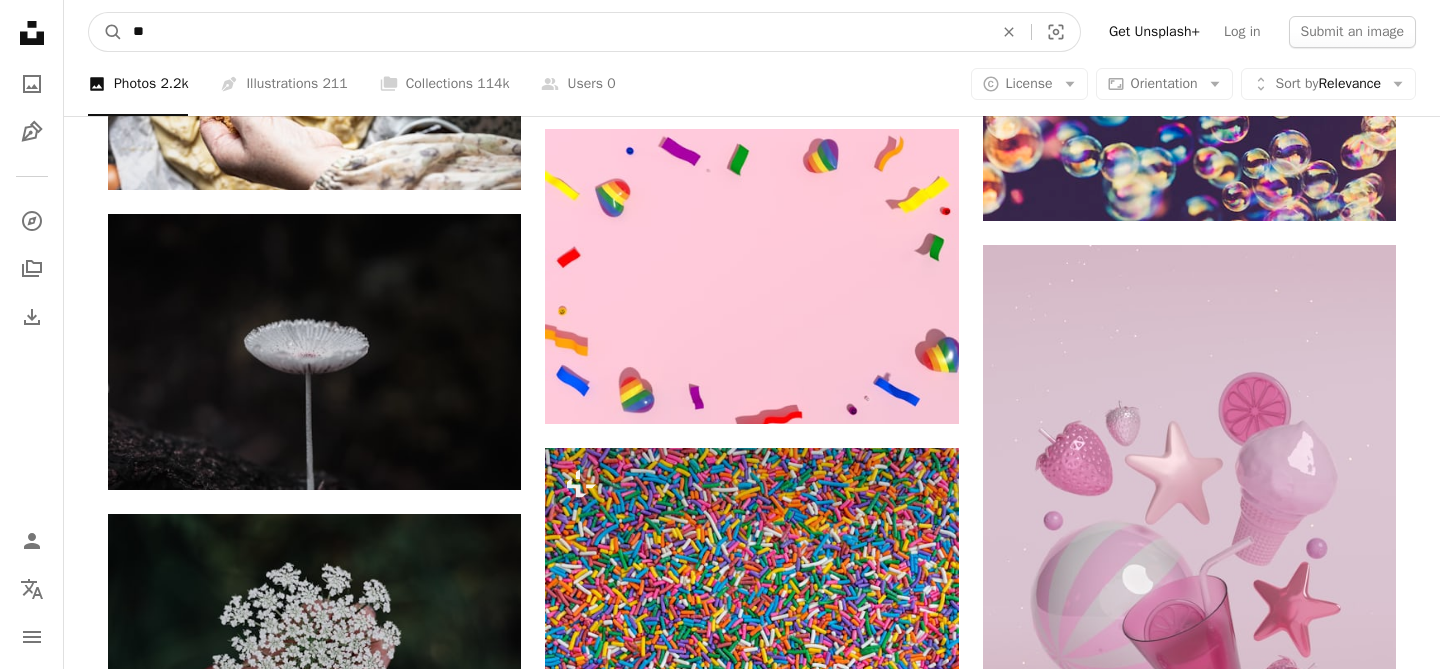 type on "*" 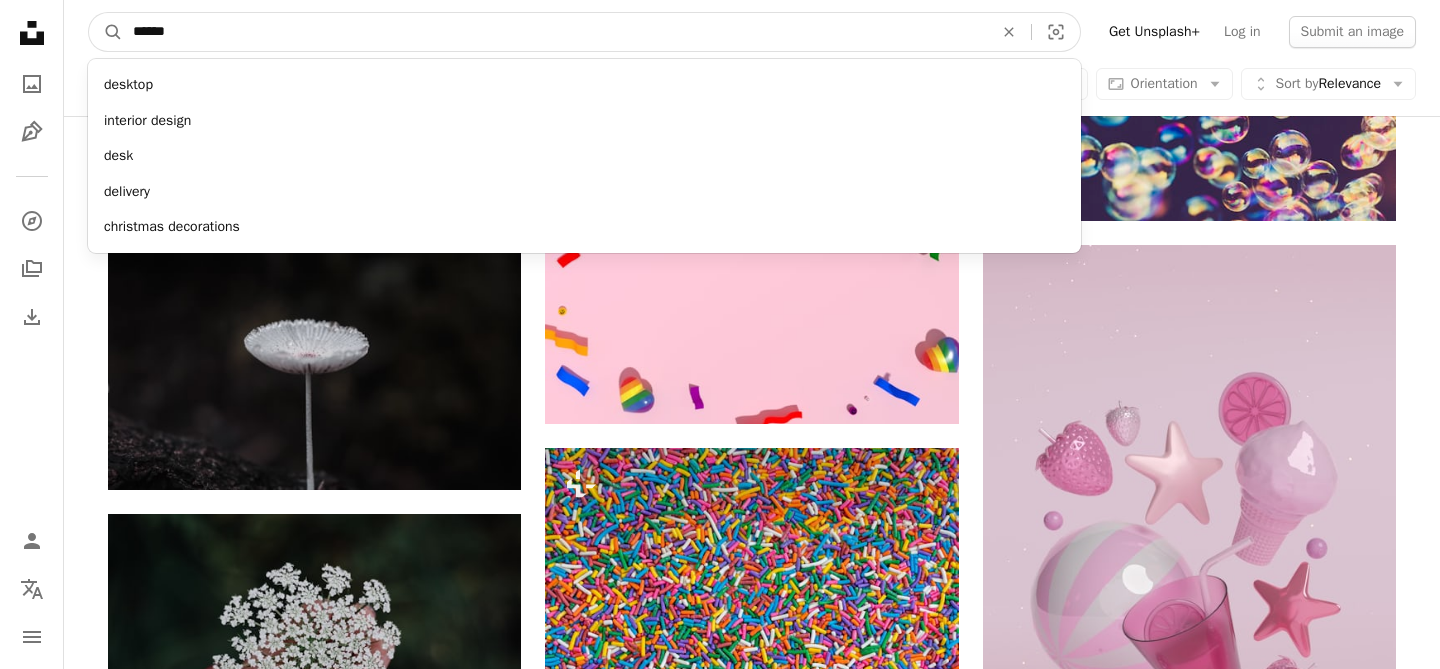 type on "*******" 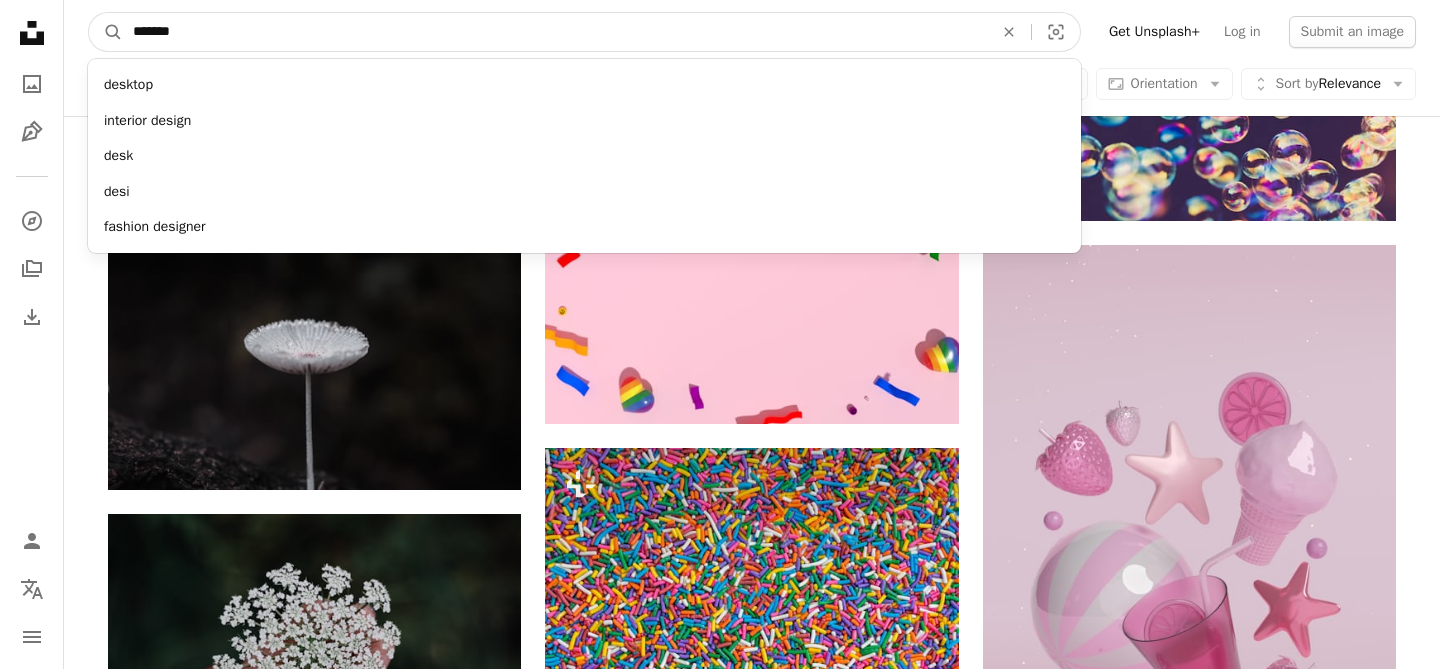 click on "A magnifying glass" at bounding box center [106, 32] 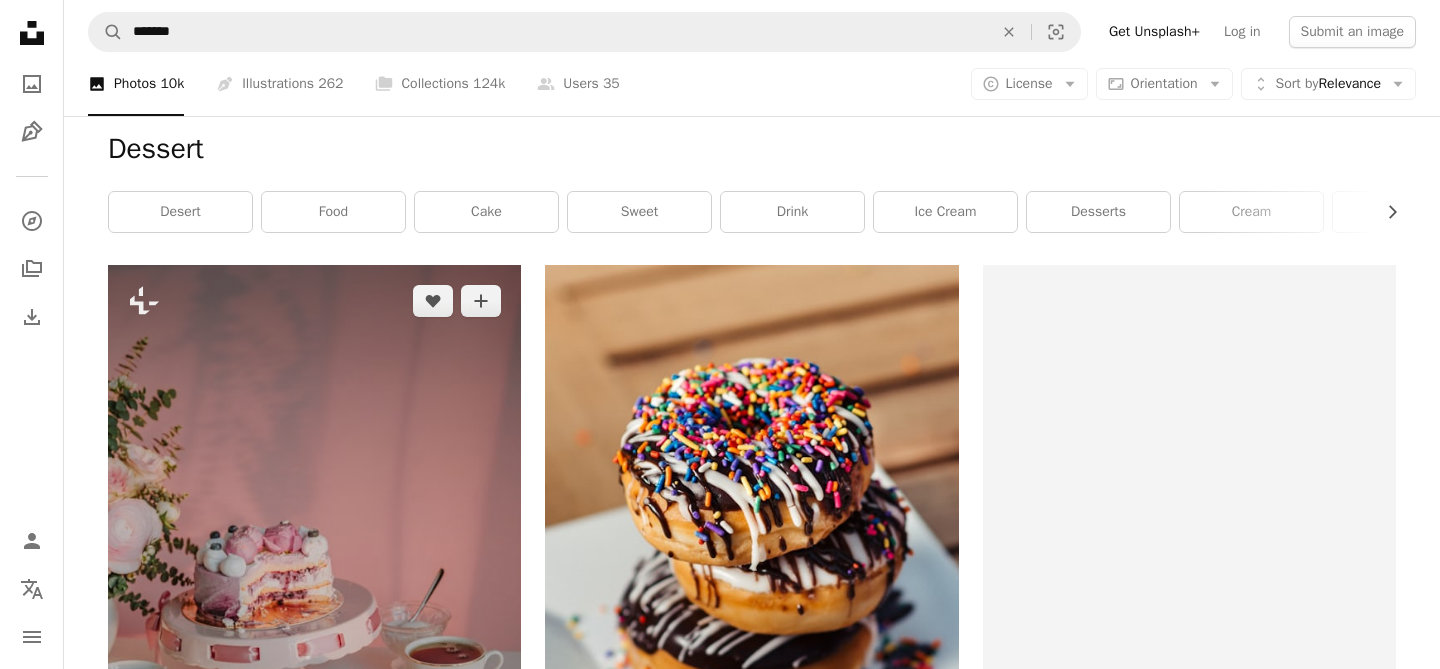 scroll, scrollTop: 0, scrollLeft: 0, axis: both 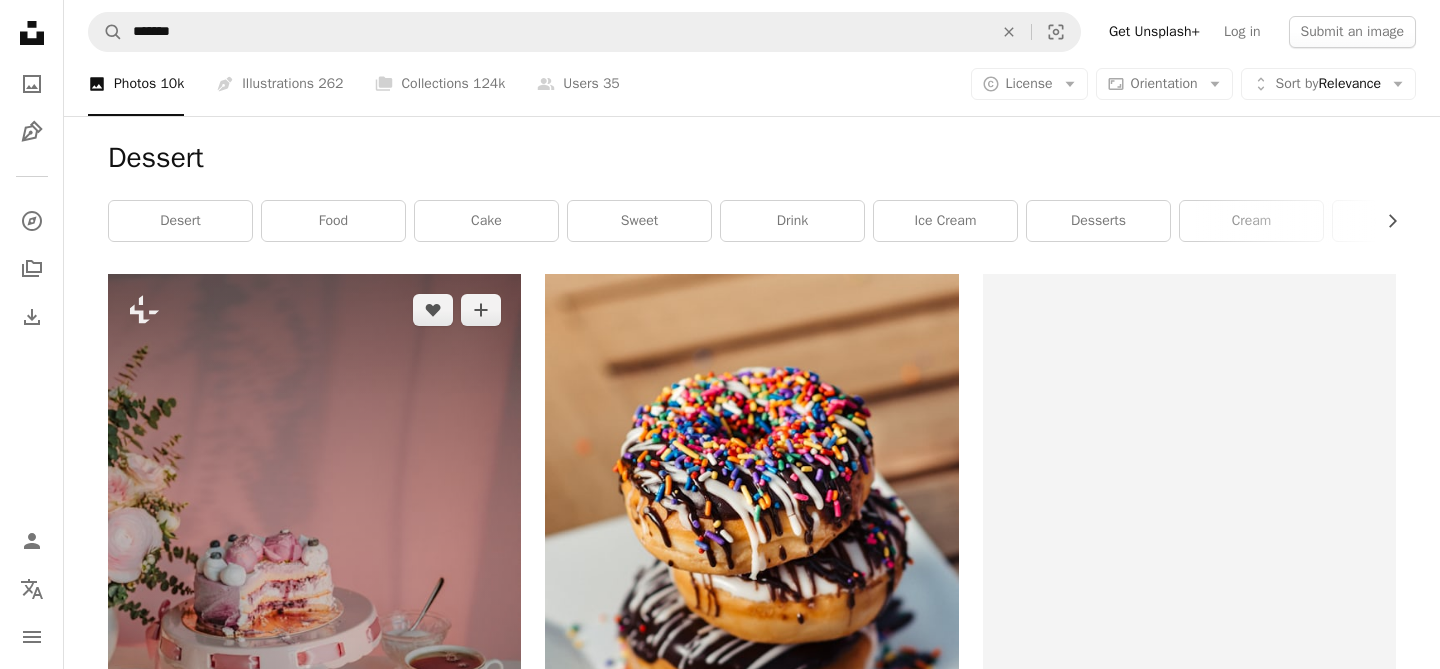 click at bounding box center (314, 584) 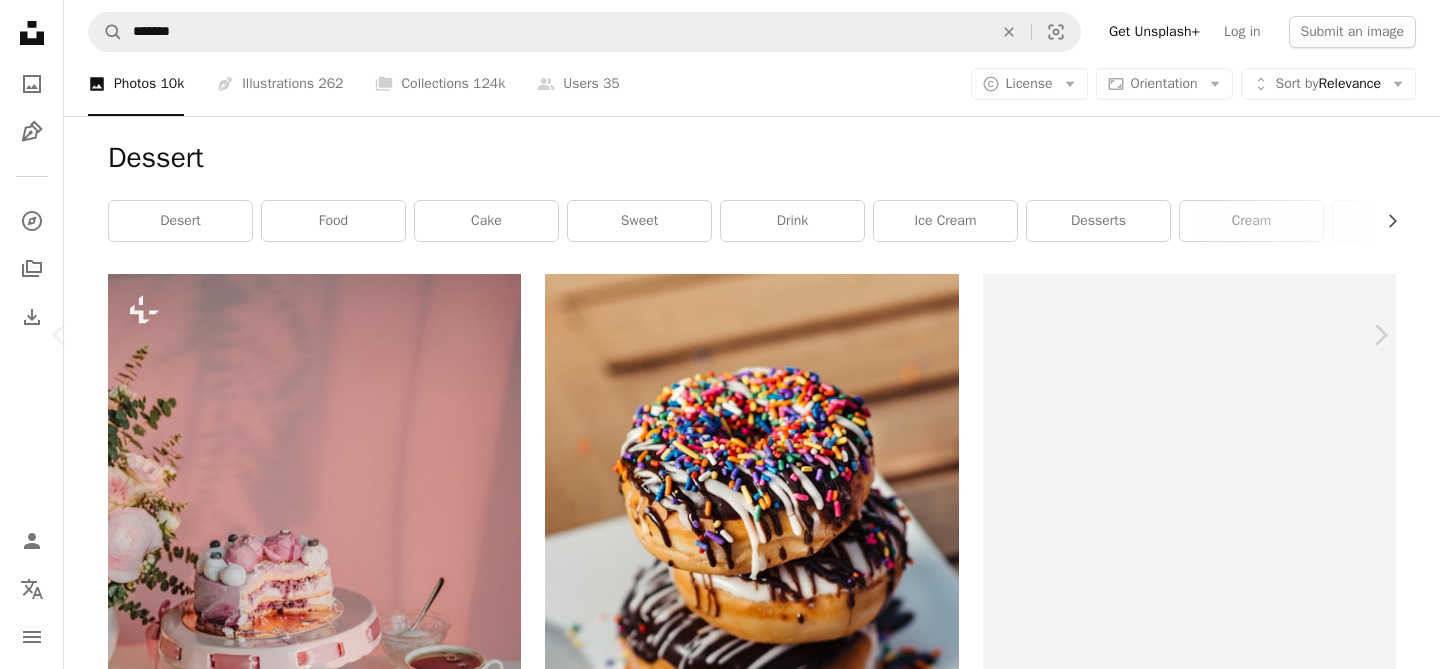 click on "An X shape Chevron left Chevron right [NAME] For Unsplash+ A heart A plus sign Edit image Plus sign for Unsplash+ A lock Download Zoom in Featured in Food & Drink A forward-right arrow Share More Actions Calendar outlined Published on March 31, 2023 Safety Licensed under the Unsplash+ License food pink cake tea roses dessert milk cakes tea cup flower arrangement afternoon tea tea party sandwiches high tea ranunculus scones sharing food pouring tea cup and saucer Public domain images From this series Chevron right Plus sign for Unsplash+ Plus sign for Unsplash+ Plus sign for Unsplash+ Plus sign for Unsplash+ Plus sign for Unsplash+ Plus sign for Unsplash+ Plus sign for Unsplash+ Plus sign for Unsplash+ Plus sign for Unsplash+ Plus sign for Unsplash+ Related images Plus sign for Unsplash+ A heart A plus sign [NAME] For Unsplash+ A lock Download Plus sign for Unsplash+ A heart A plus sign [NAME] For Unsplash+ A lock Download Plus sign for Unsplash+ A heart A plus sign For" at bounding box center (720, 5861) 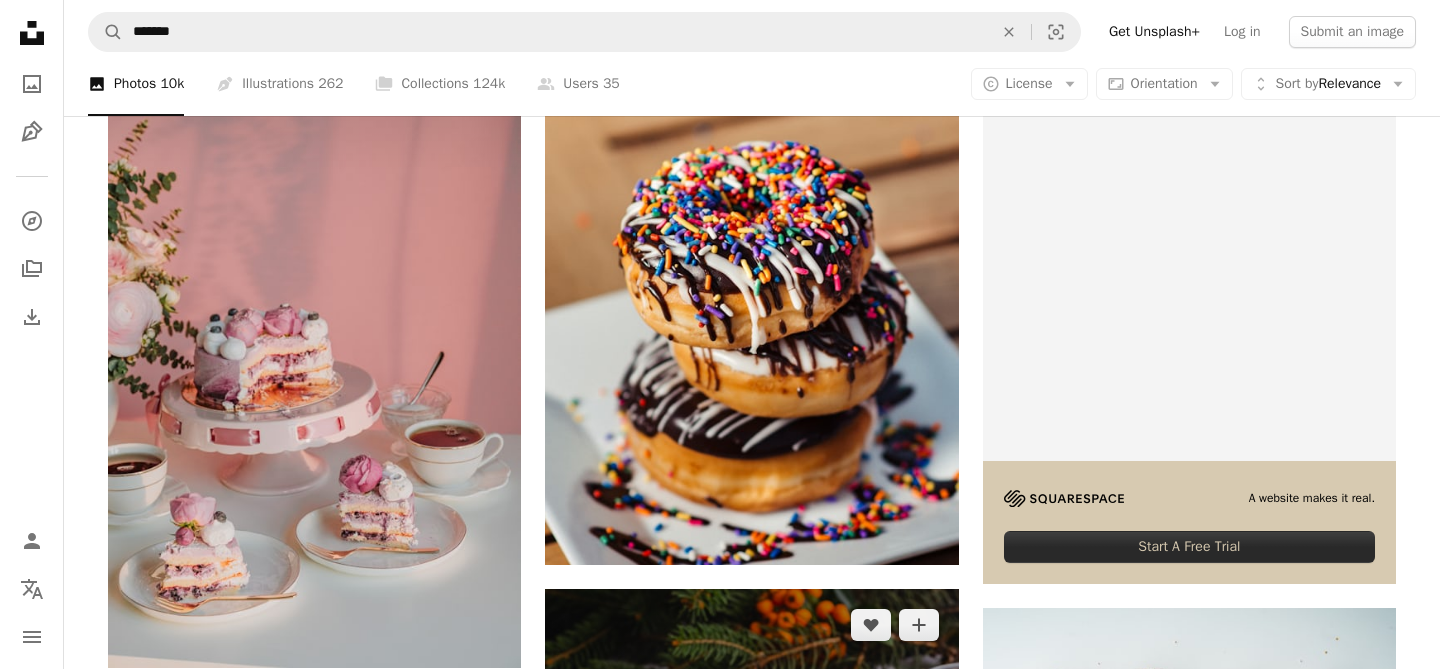 scroll, scrollTop: 225, scrollLeft: 0, axis: vertical 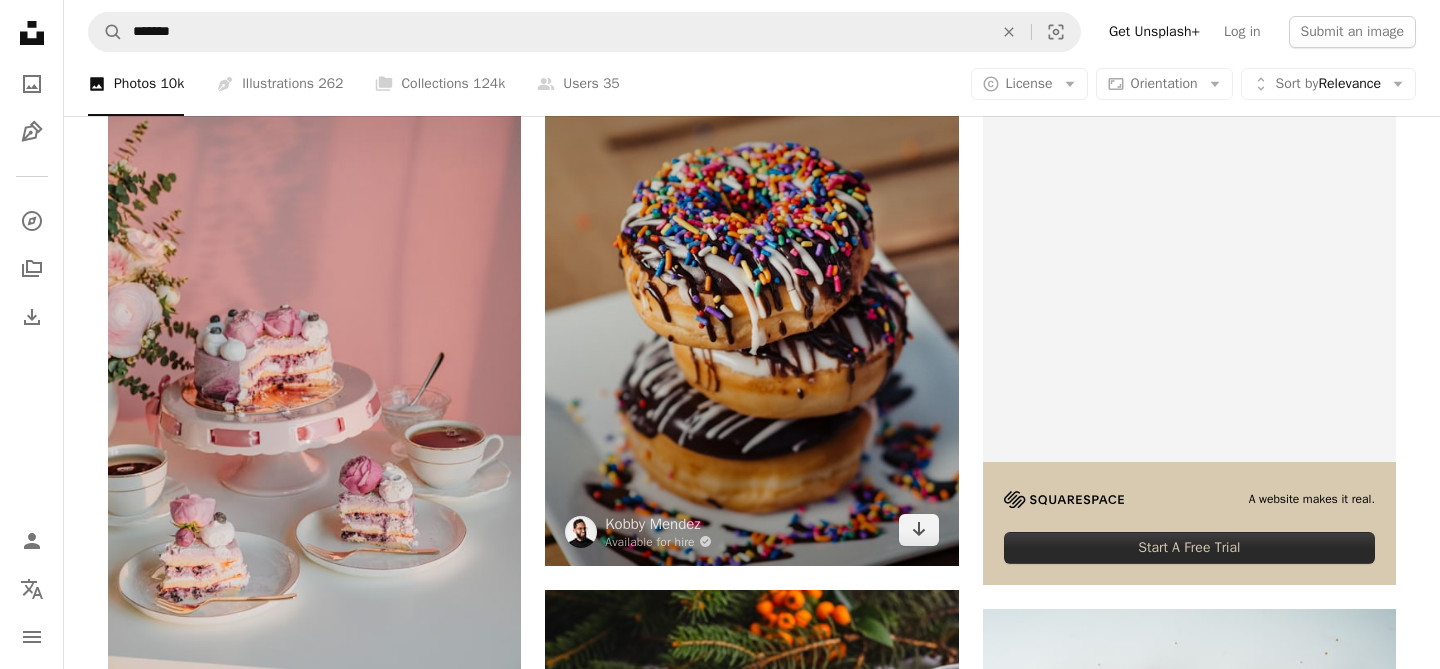 click at bounding box center (751, 307) 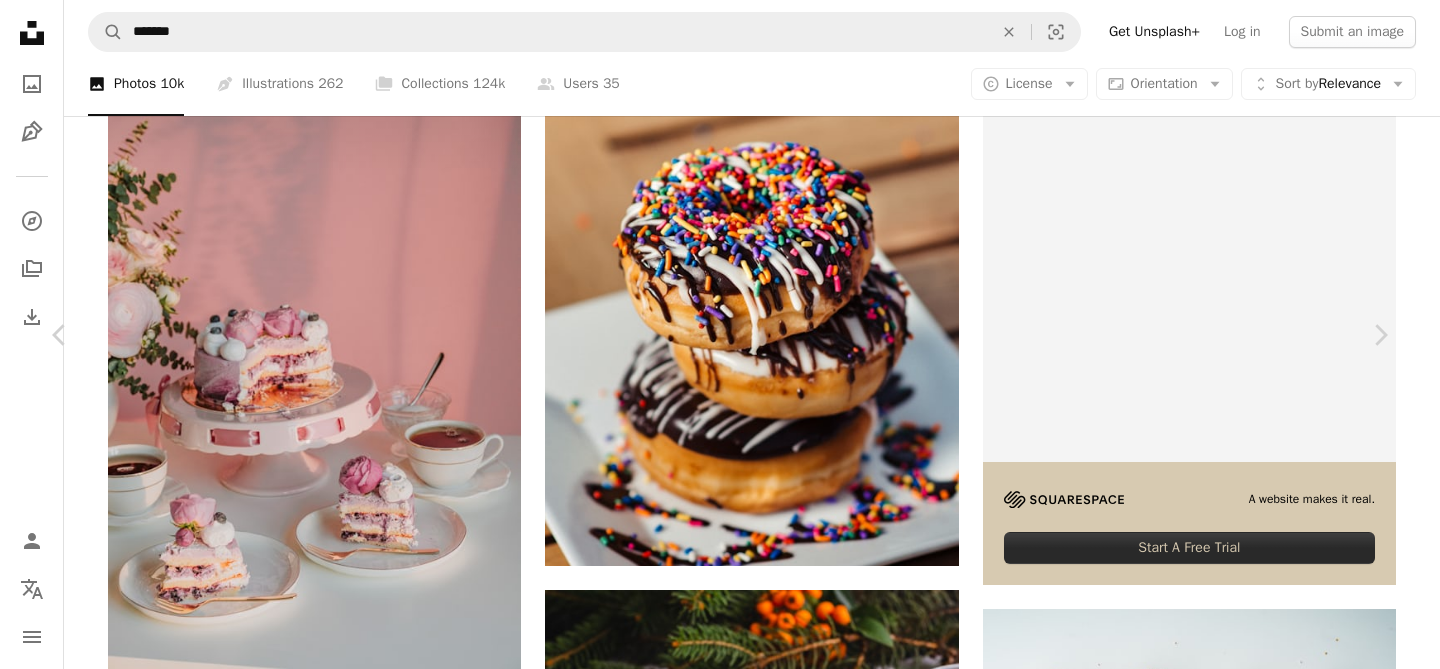 scroll, scrollTop: 1762, scrollLeft: 0, axis: vertical 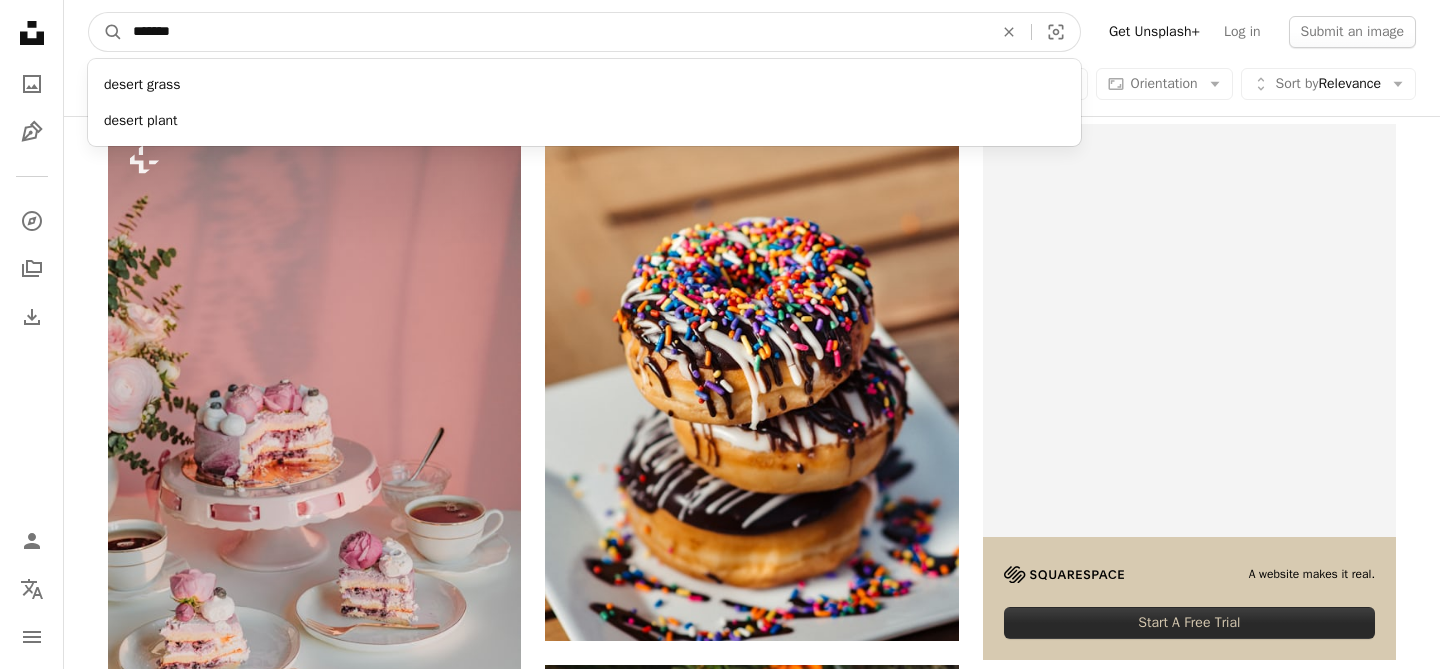 drag, startPoint x: 210, startPoint y: 41, endPoint x: 97, endPoint y: 4, distance: 118.90332 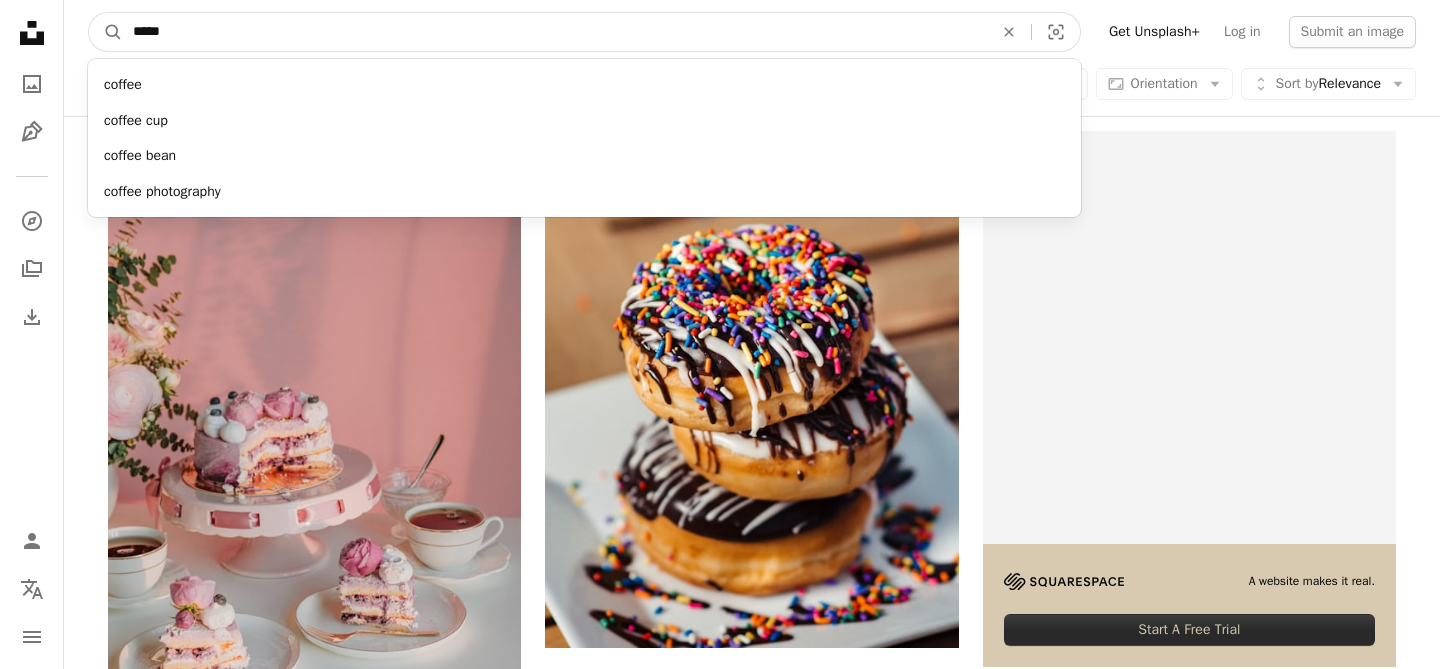 type on "******" 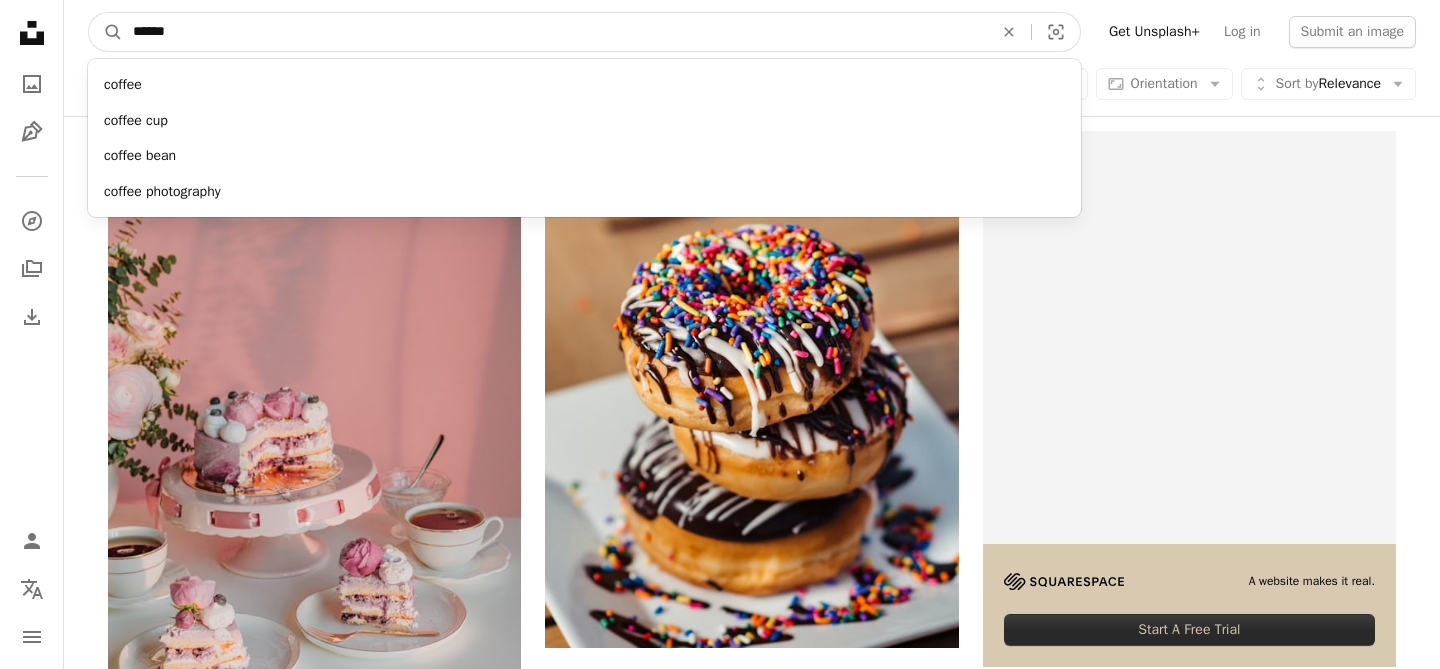 click on "A magnifying glass" at bounding box center (106, 32) 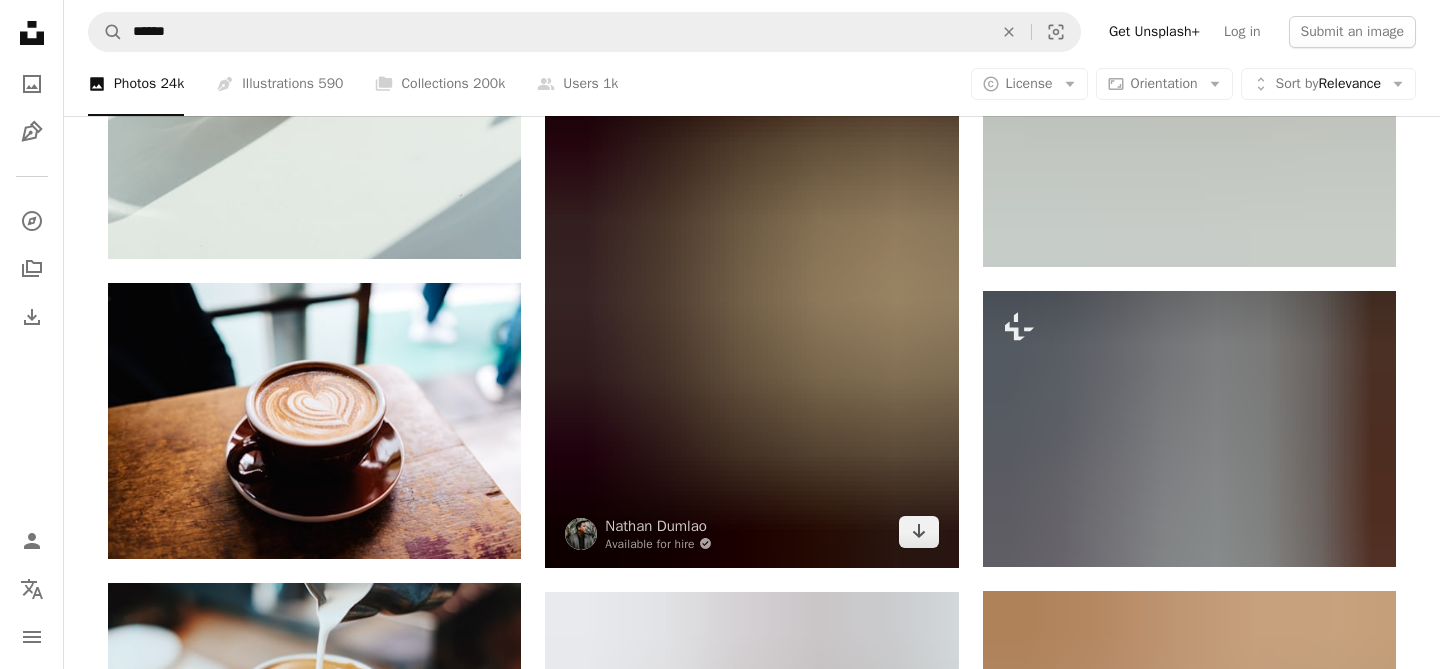 scroll, scrollTop: 3738, scrollLeft: 0, axis: vertical 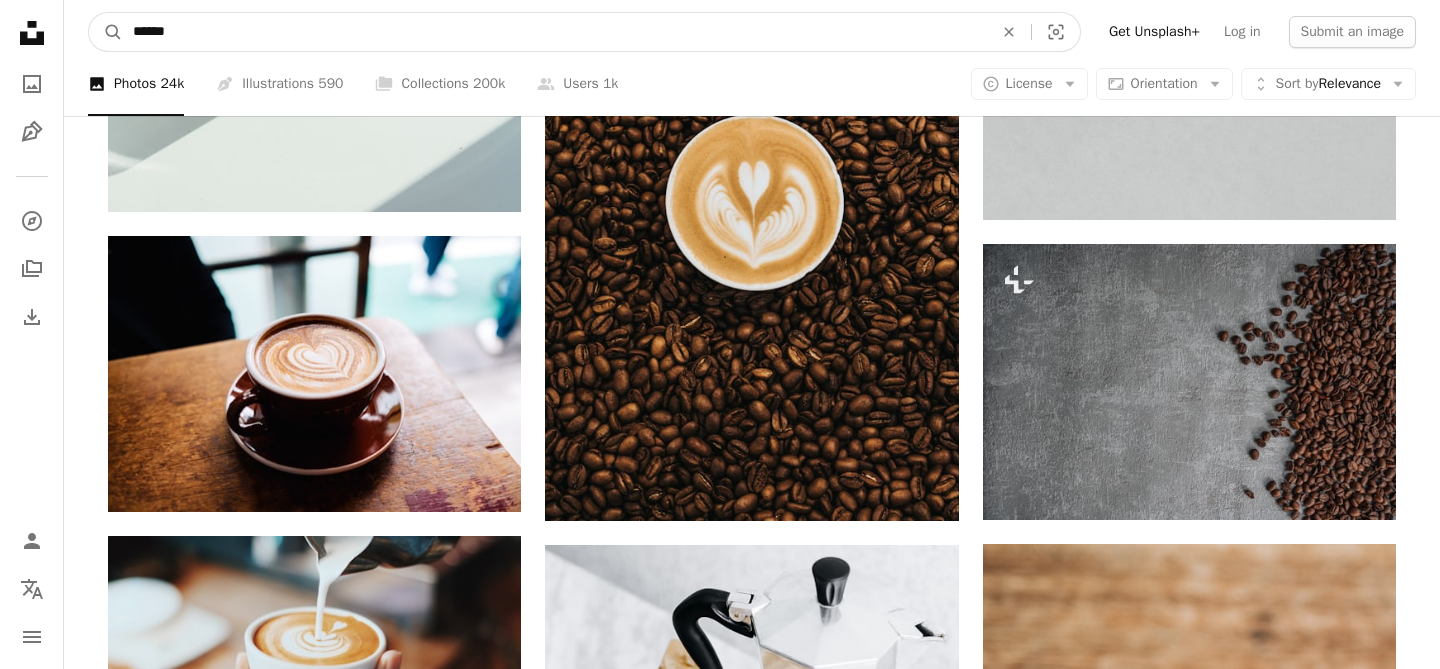 click on "******" at bounding box center [555, 32] 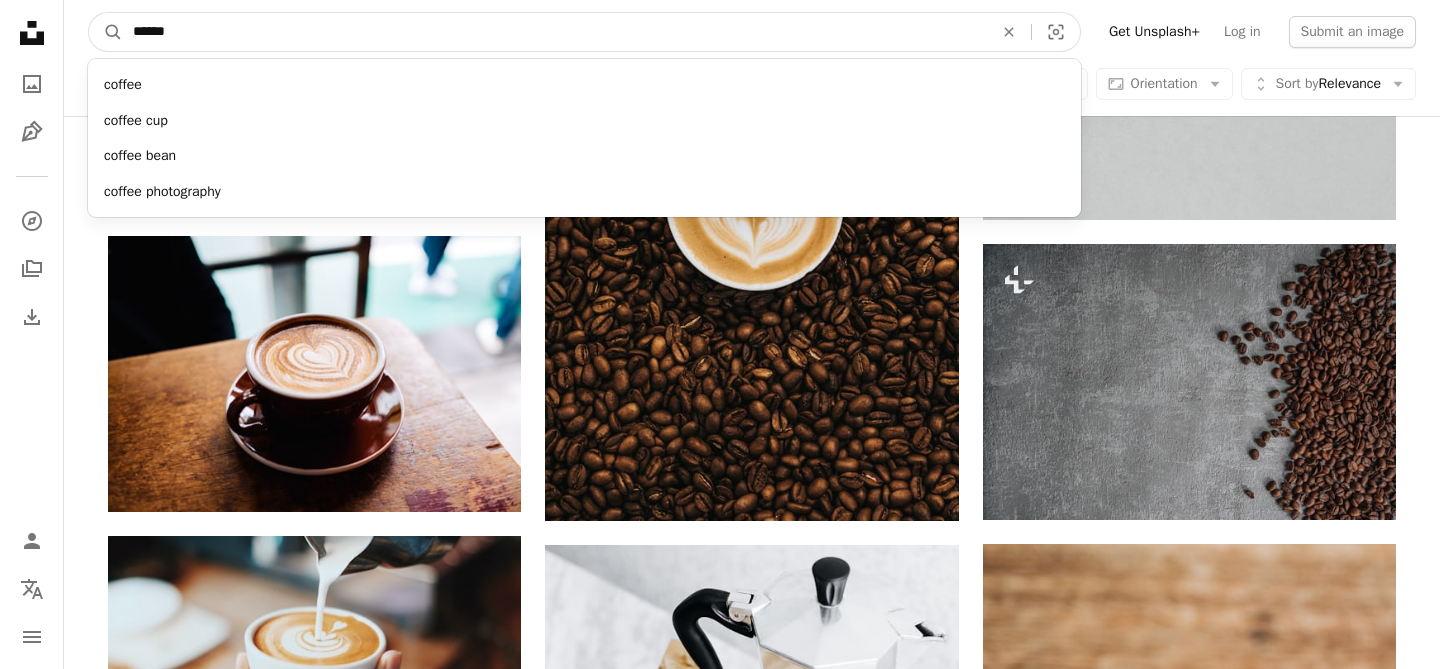 click on "******" at bounding box center [555, 32] 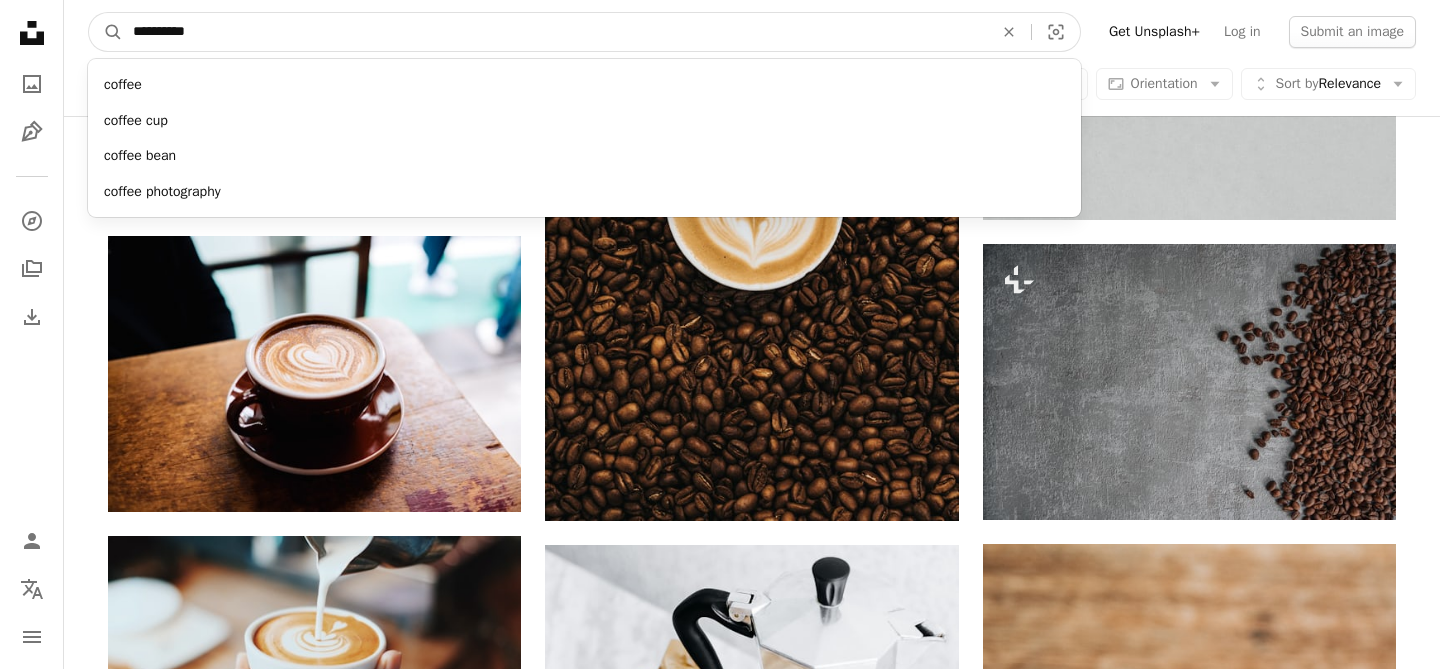 type on "**********" 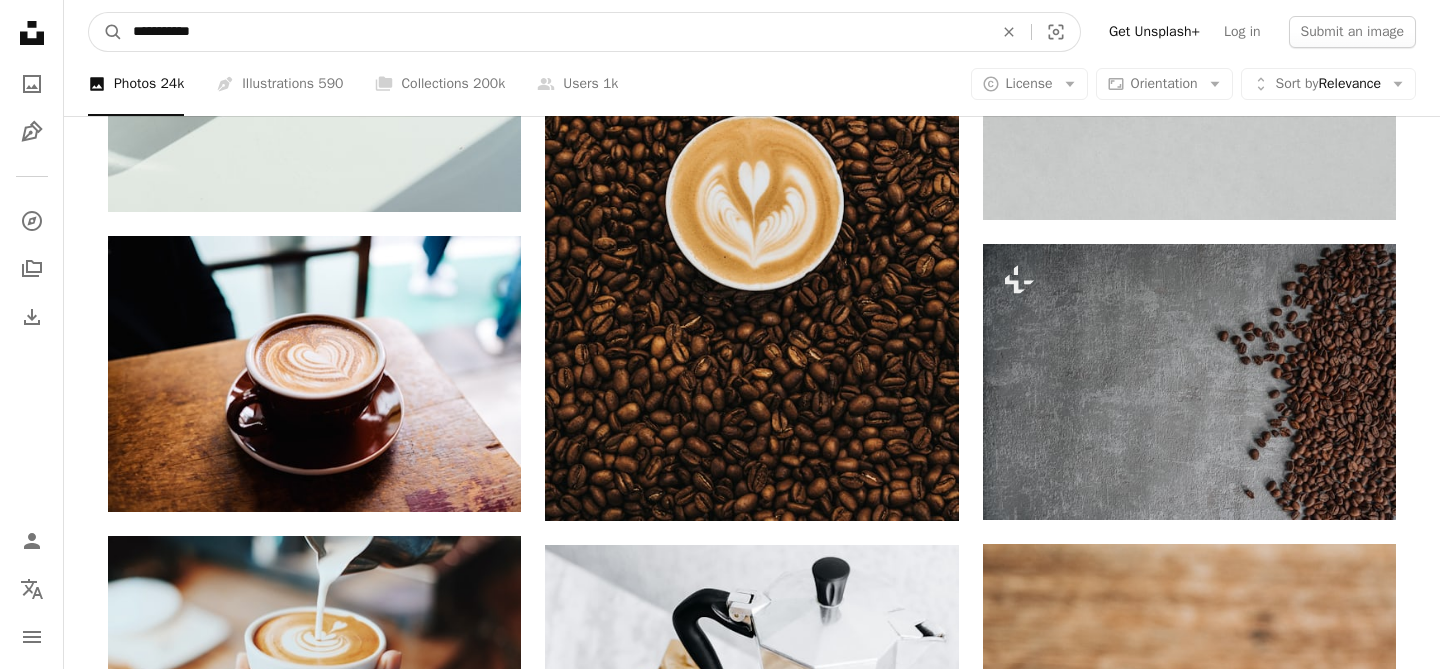click on "A magnifying glass" at bounding box center (106, 32) 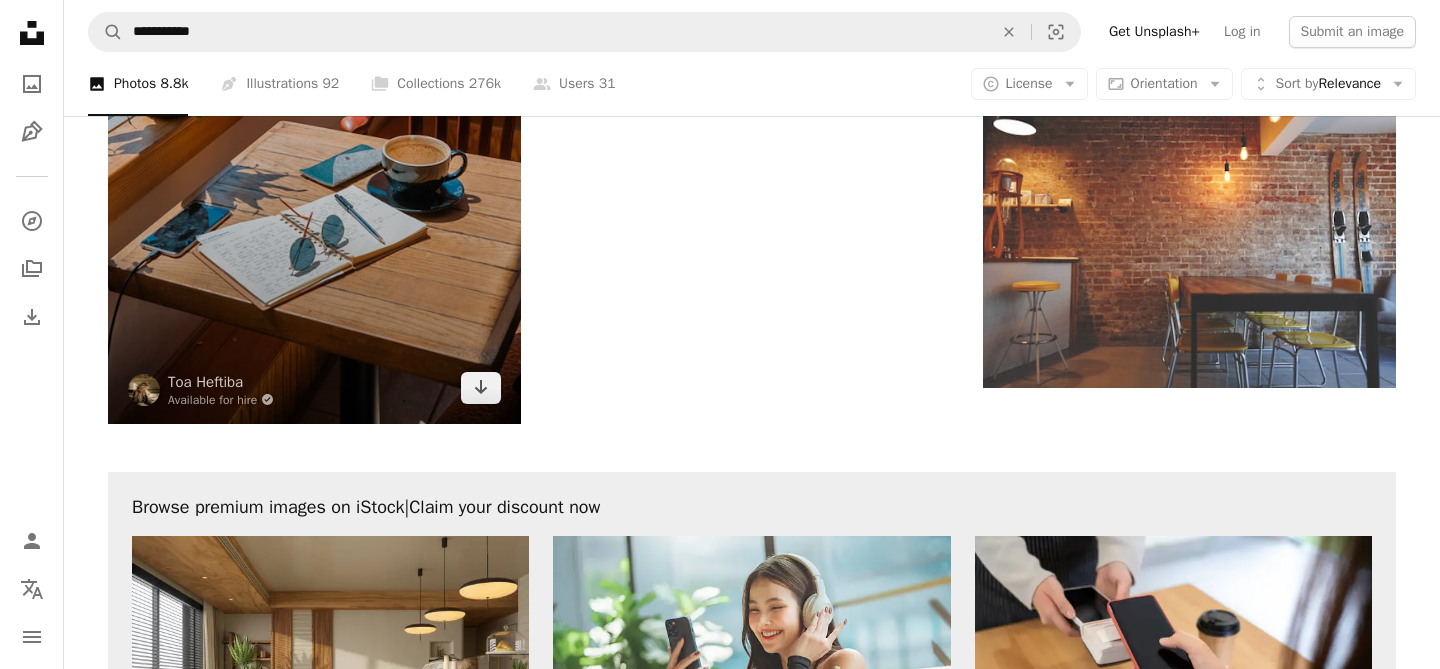 scroll, scrollTop: 3258, scrollLeft: 0, axis: vertical 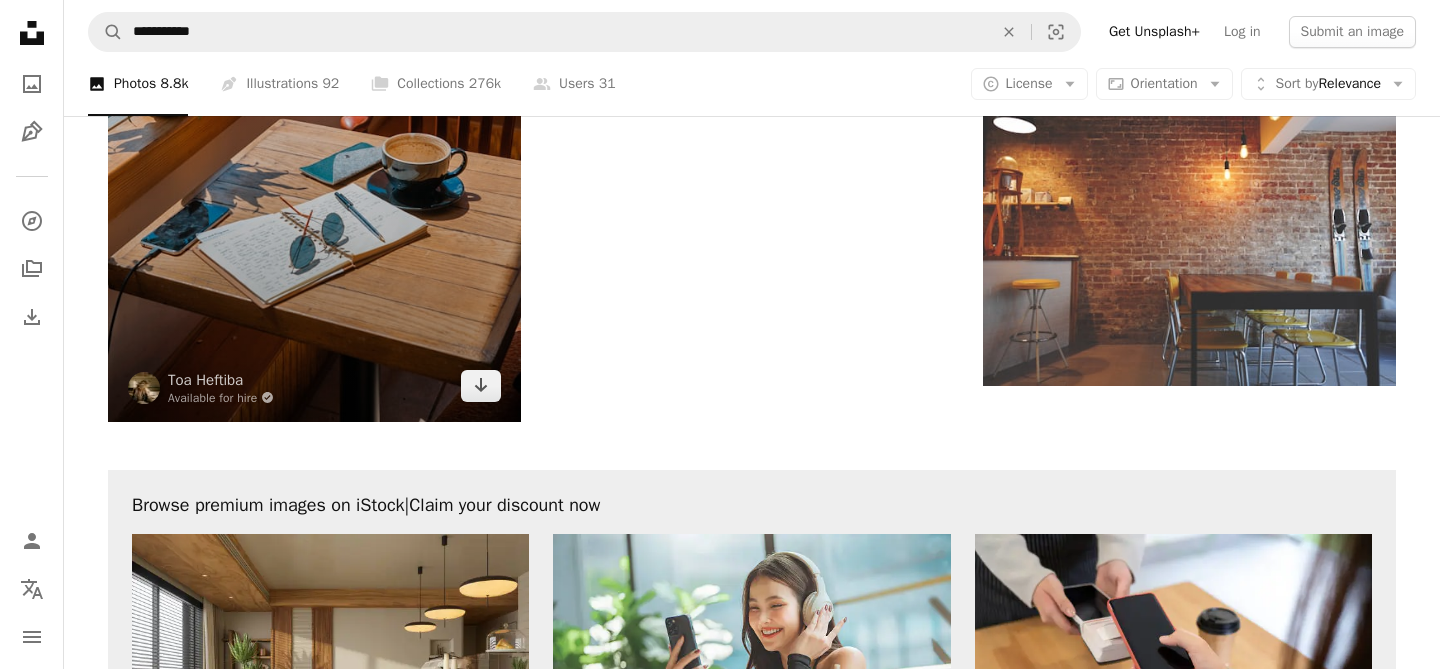 click at bounding box center (314, 112) 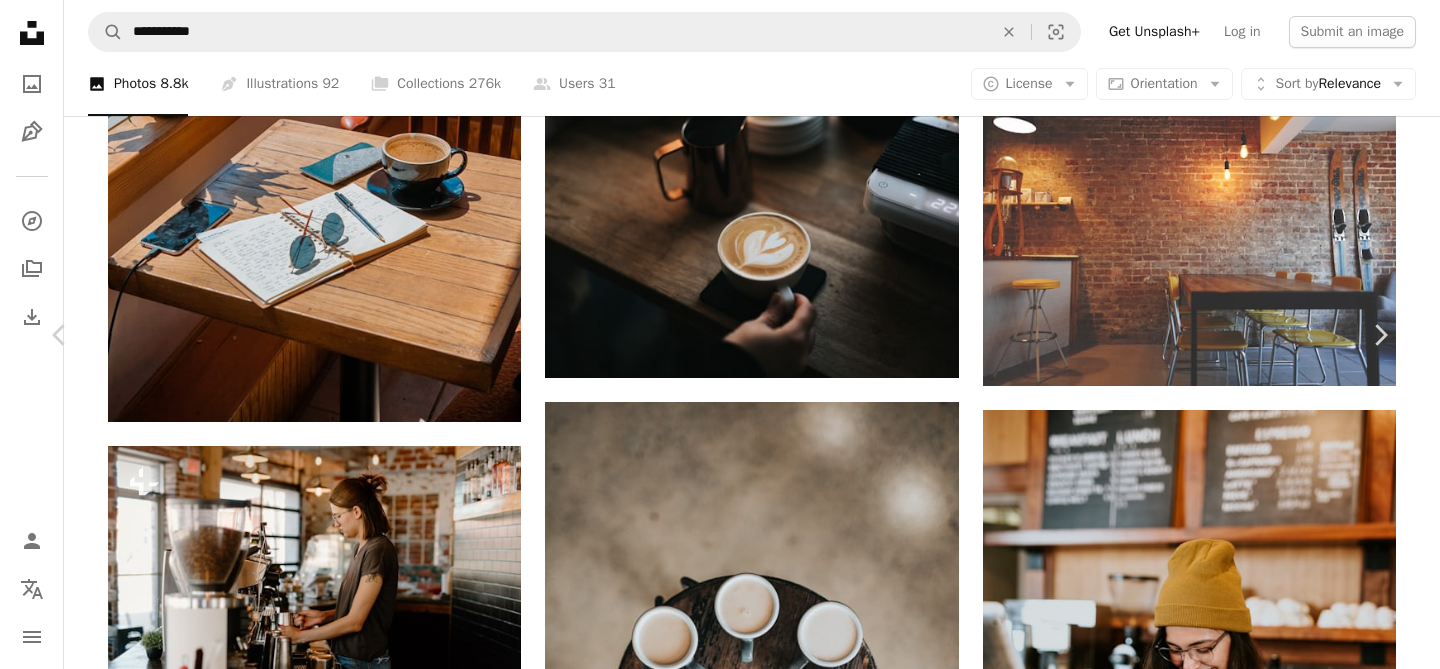 scroll, scrollTop: 4201, scrollLeft: 0, axis: vertical 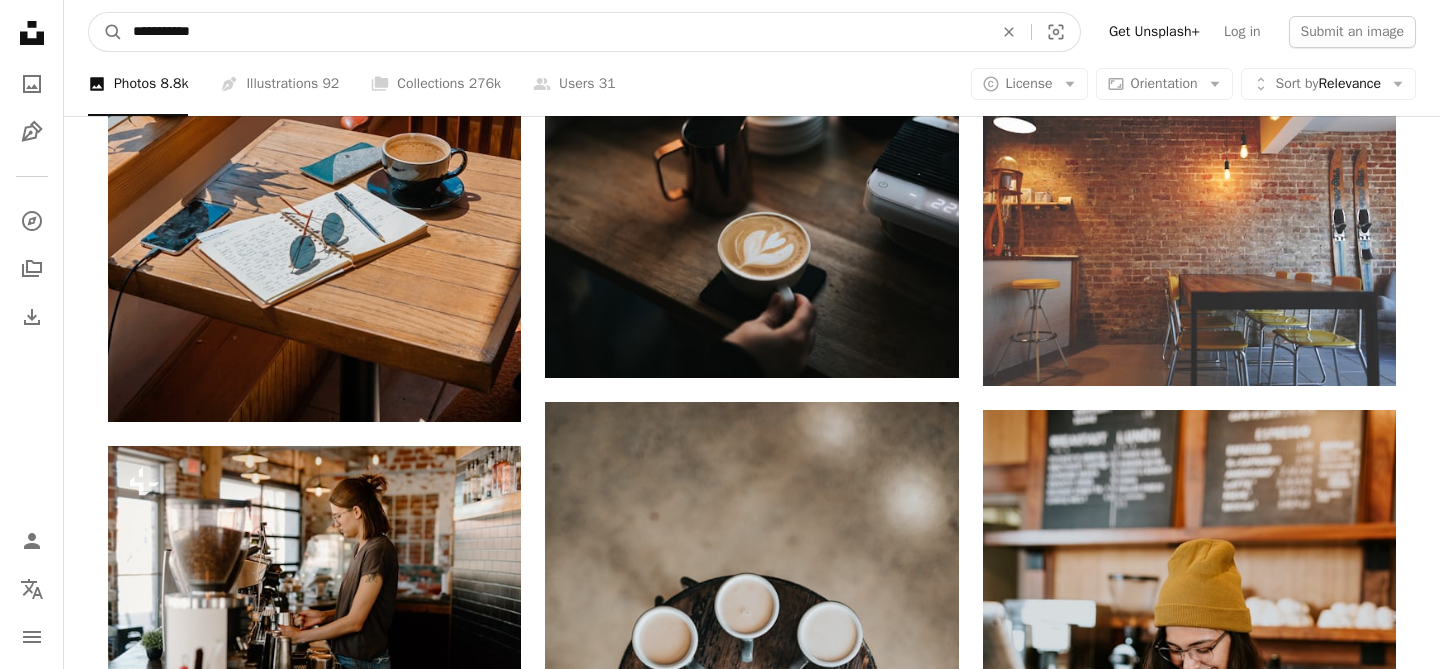 click on "**********" at bounding box center (555, 32) 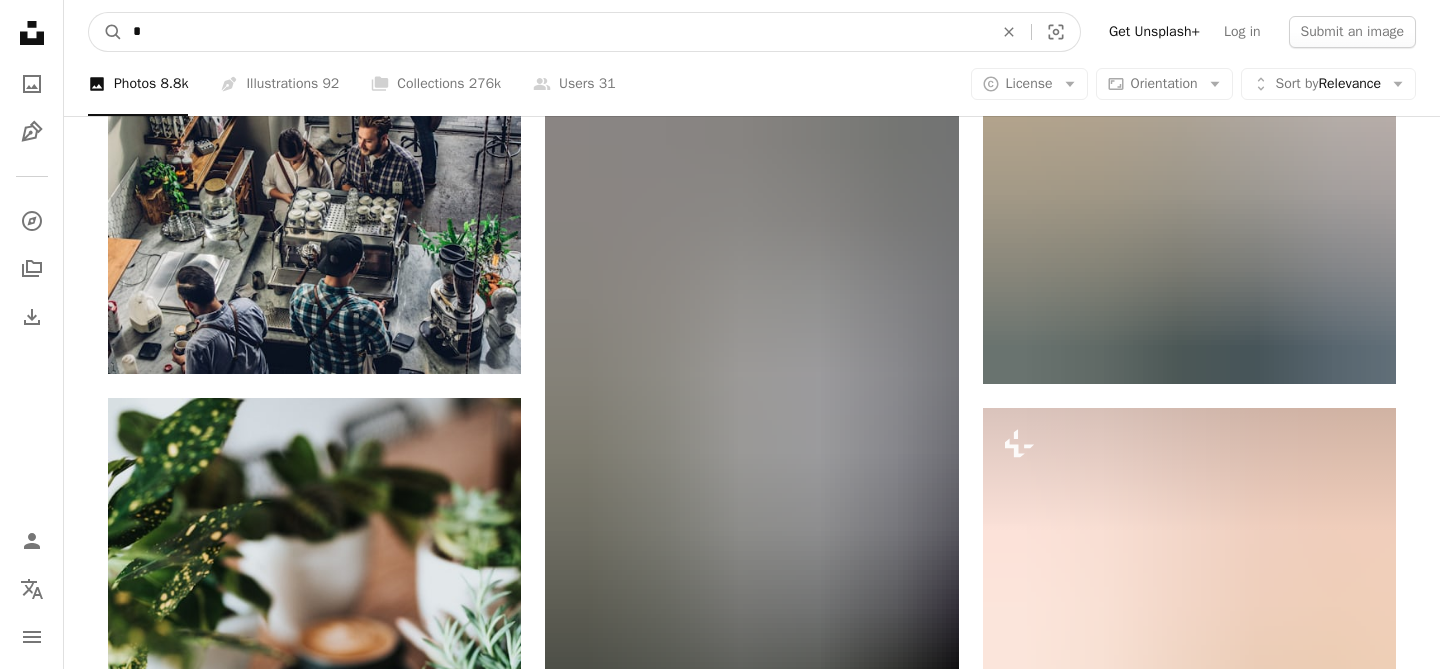 scroll, scrollTop: 1831, scrollLeft: 0, axis: vertical 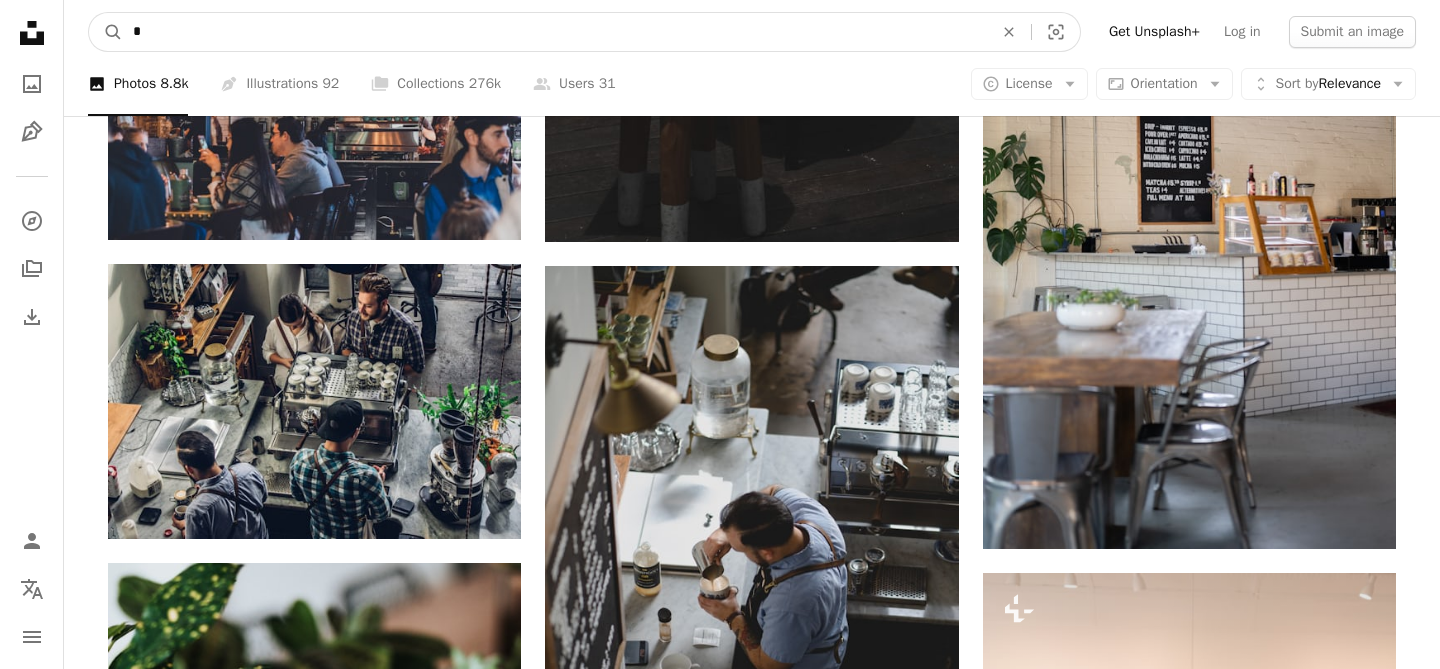 drag, startPoint x: 251, startPoint y: 27, endPoint x: 29, endPoint y: -22, distance: 227.34335 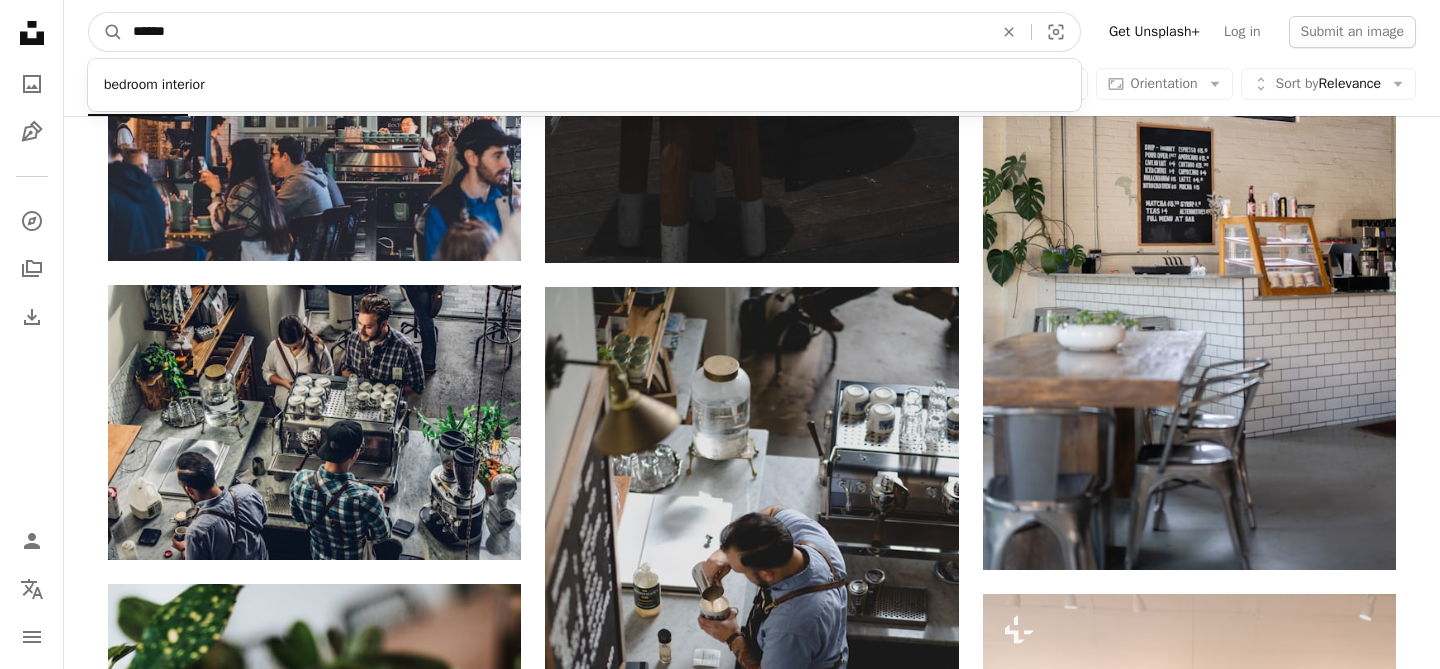 type on "*******" 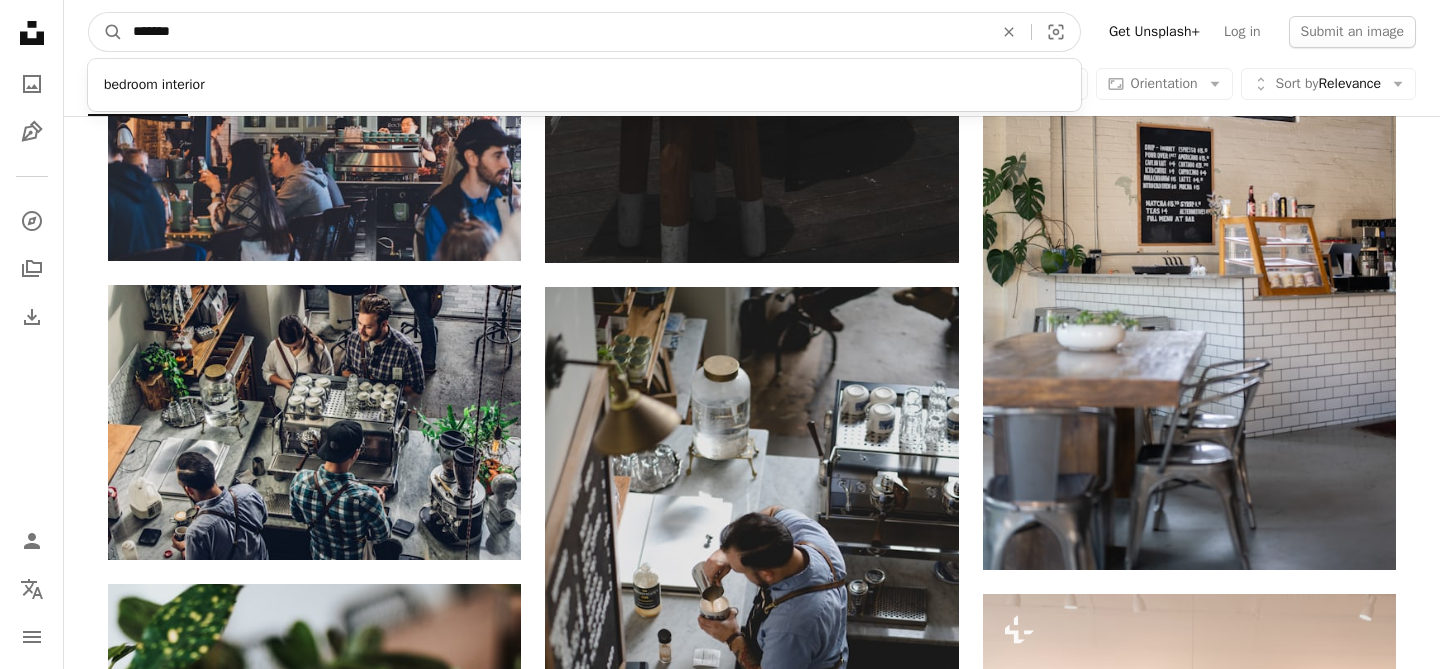 click on "A magnifying glass" at bounding box center [106, 32] 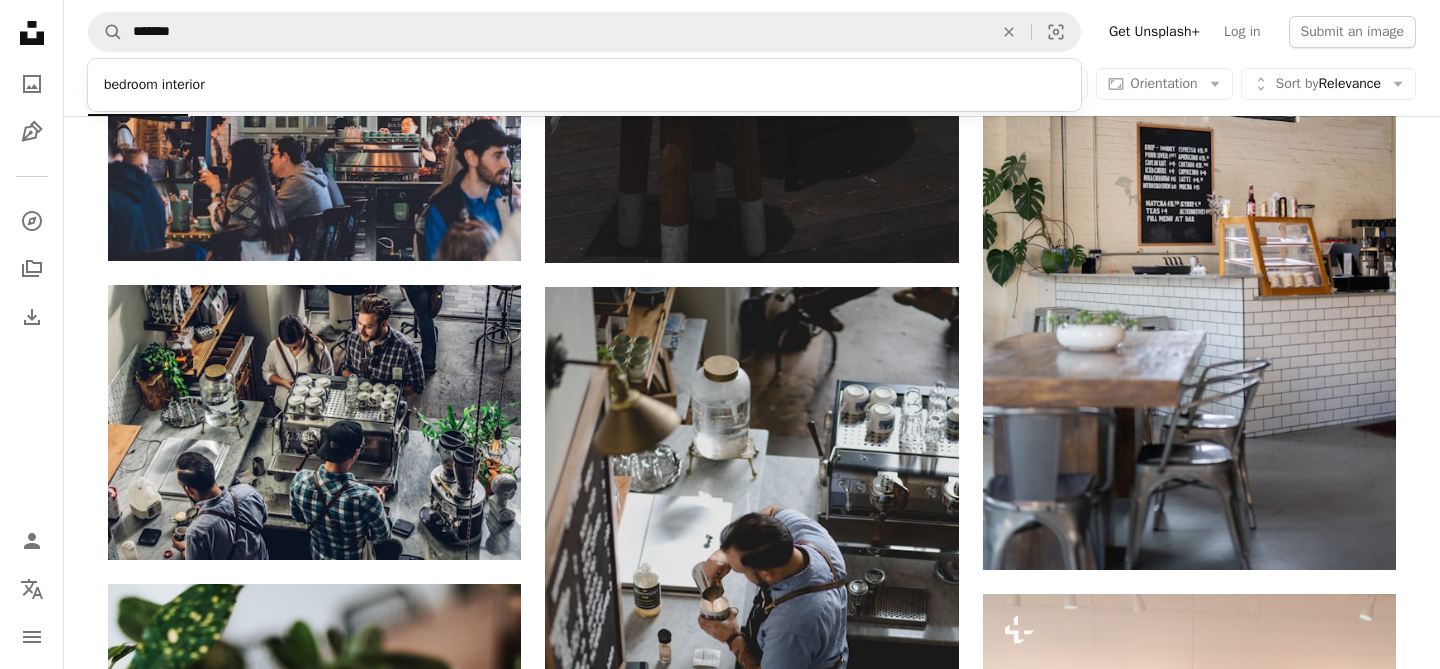 scroll, scrollTop: 0, scrollLeft: 0, axis: both 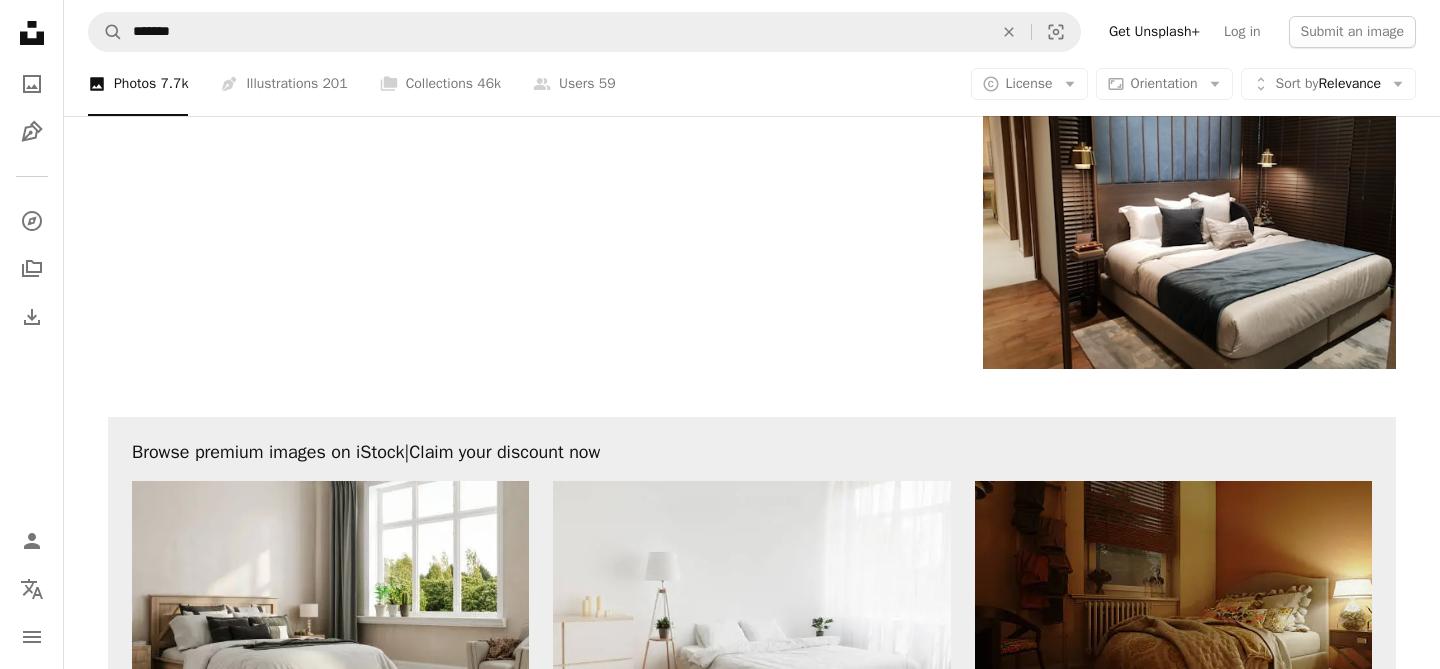 click on "Browse premium images on iStock  |  Claim your discount now View more on iStock  ↗ View more on iStock  ↗" at bounding box center [752, 738] 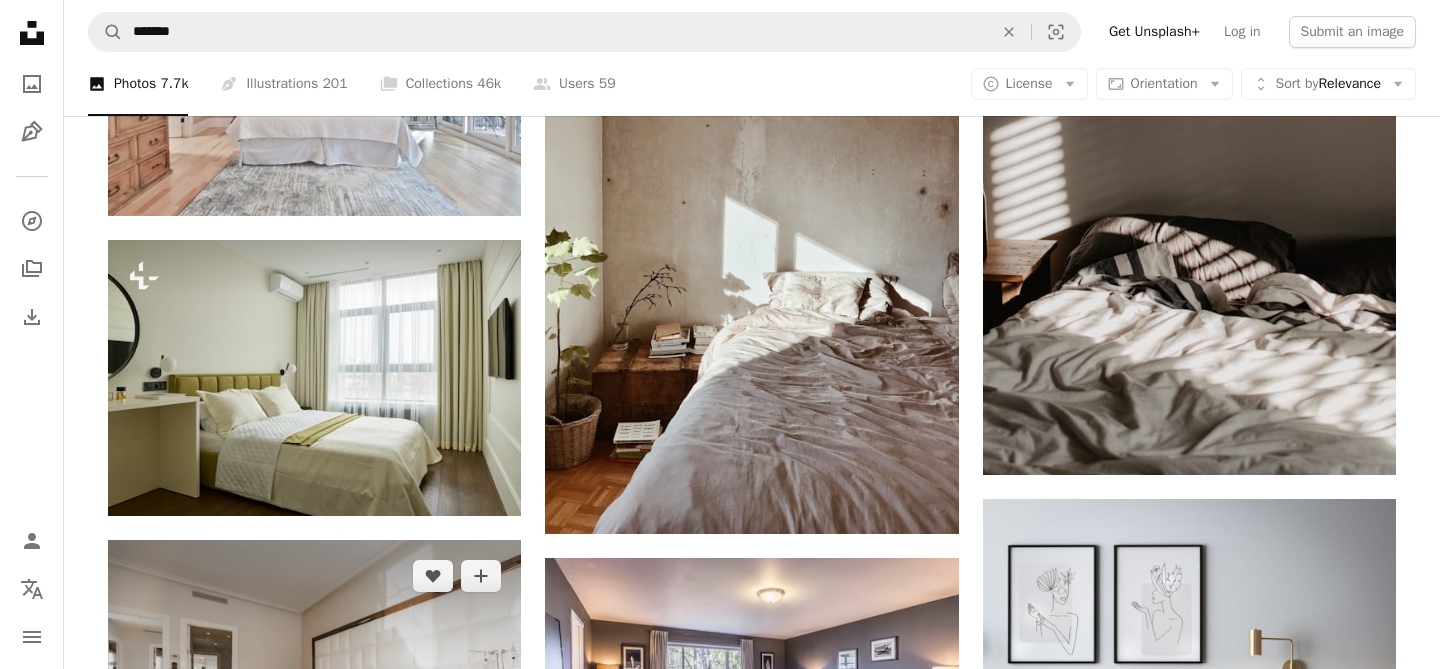 scroll, scrollTop: 2587, scrollLeft: 0, axis: vertical 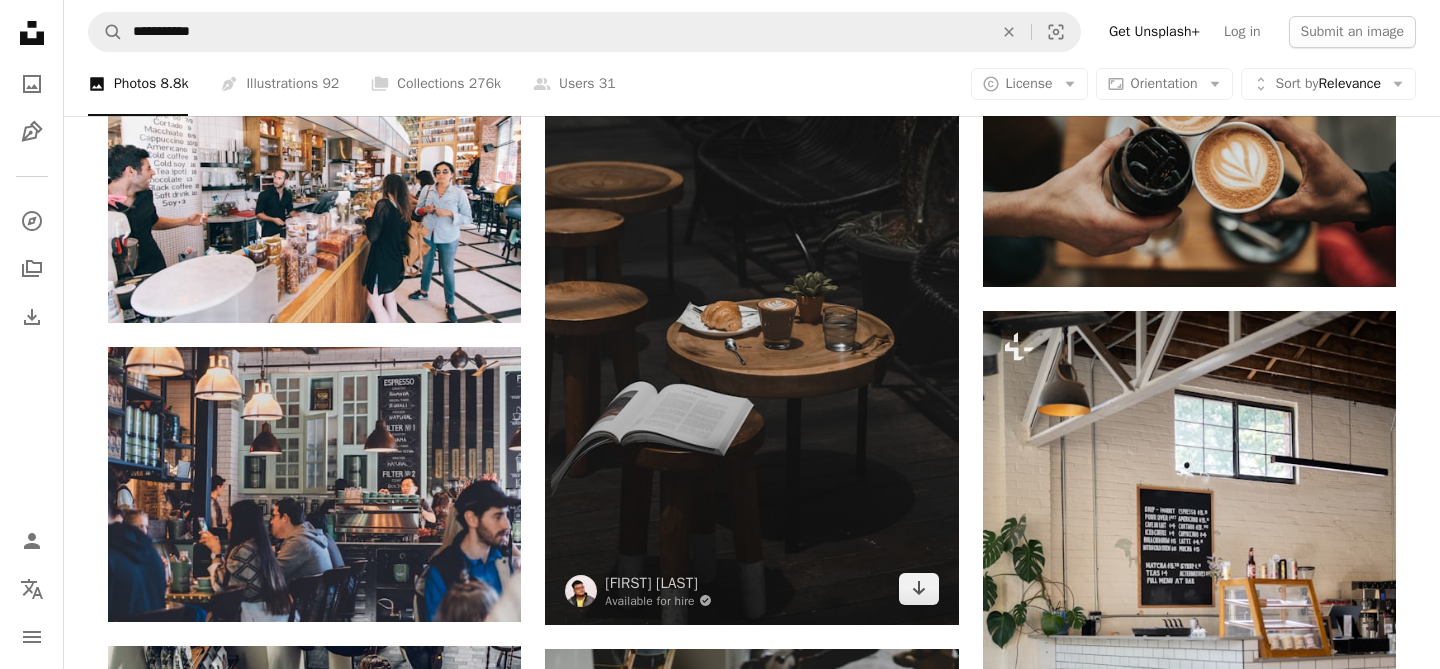 click at bounding box center [751, 315] 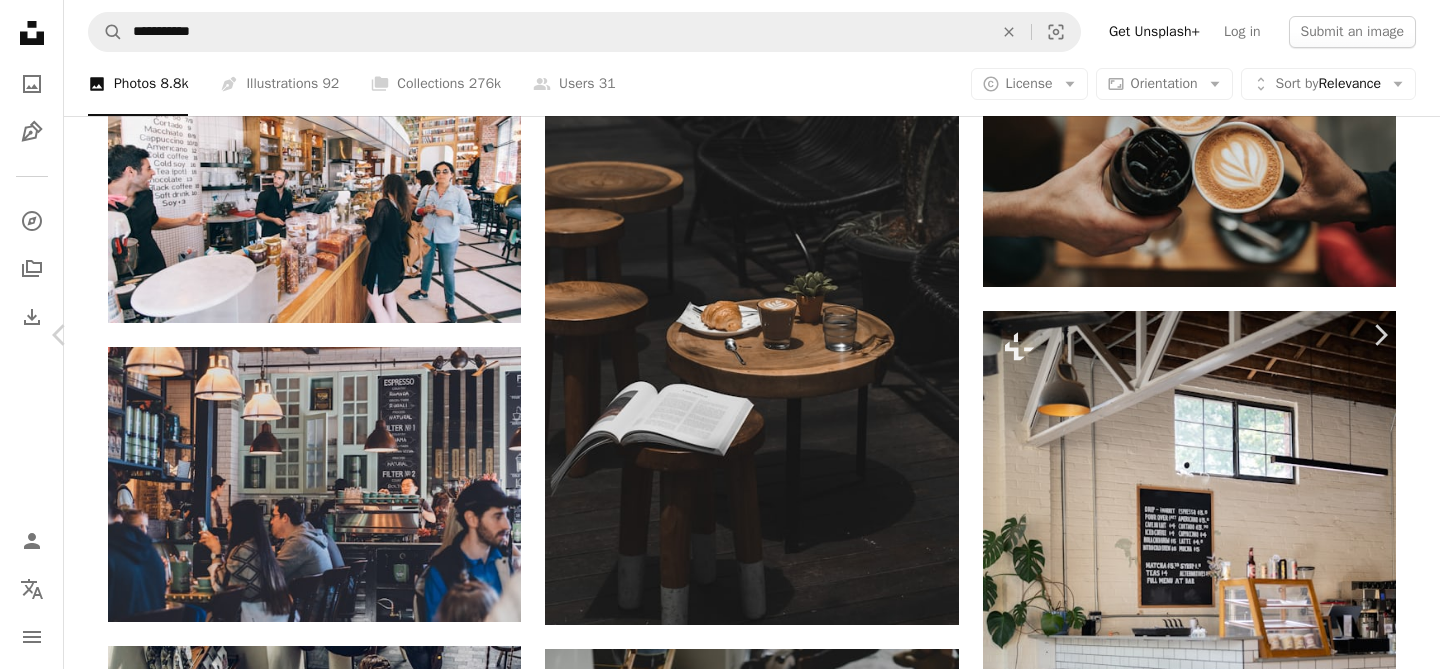 click on "Download free" at bounding box center [1191, 6747] 